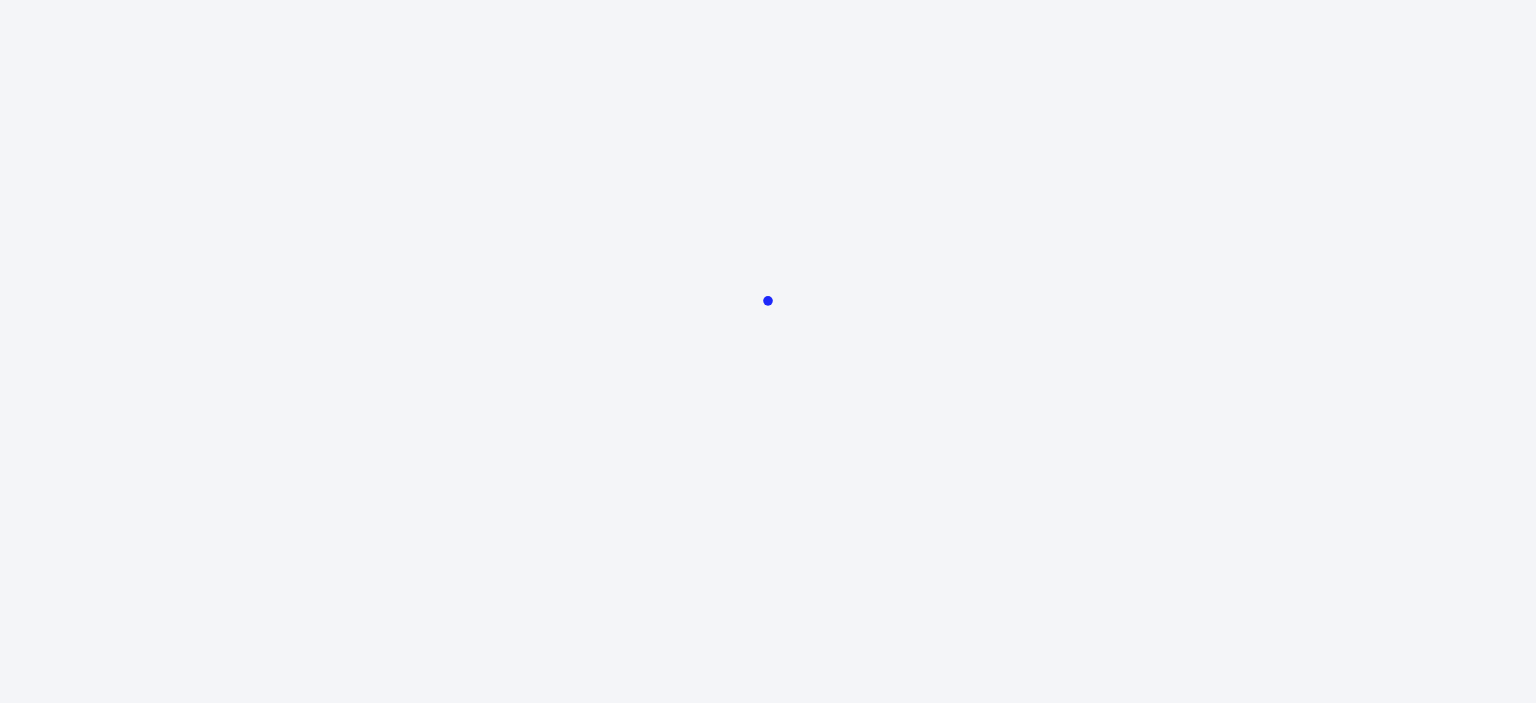 scroll, scrollTop: 0, scrollLeft: 0, axis: both 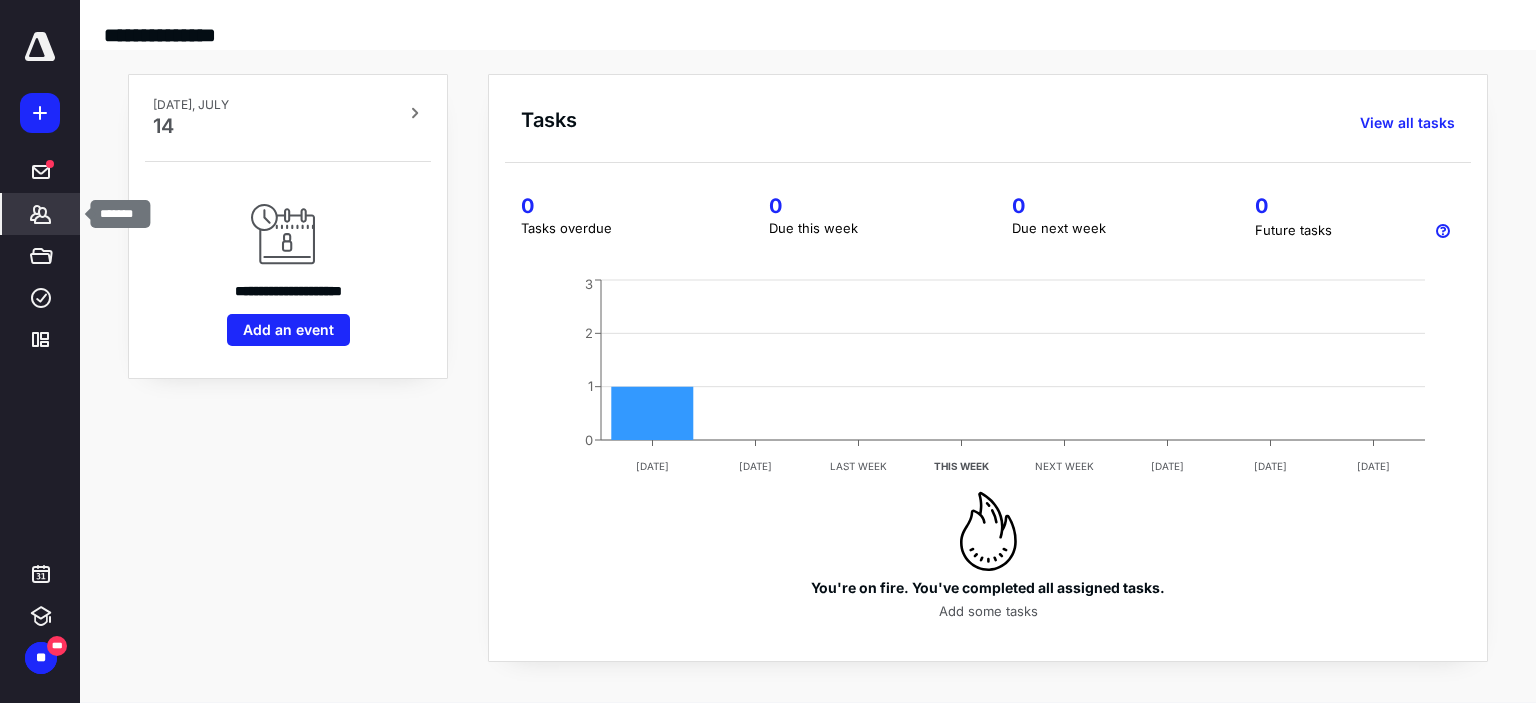 click 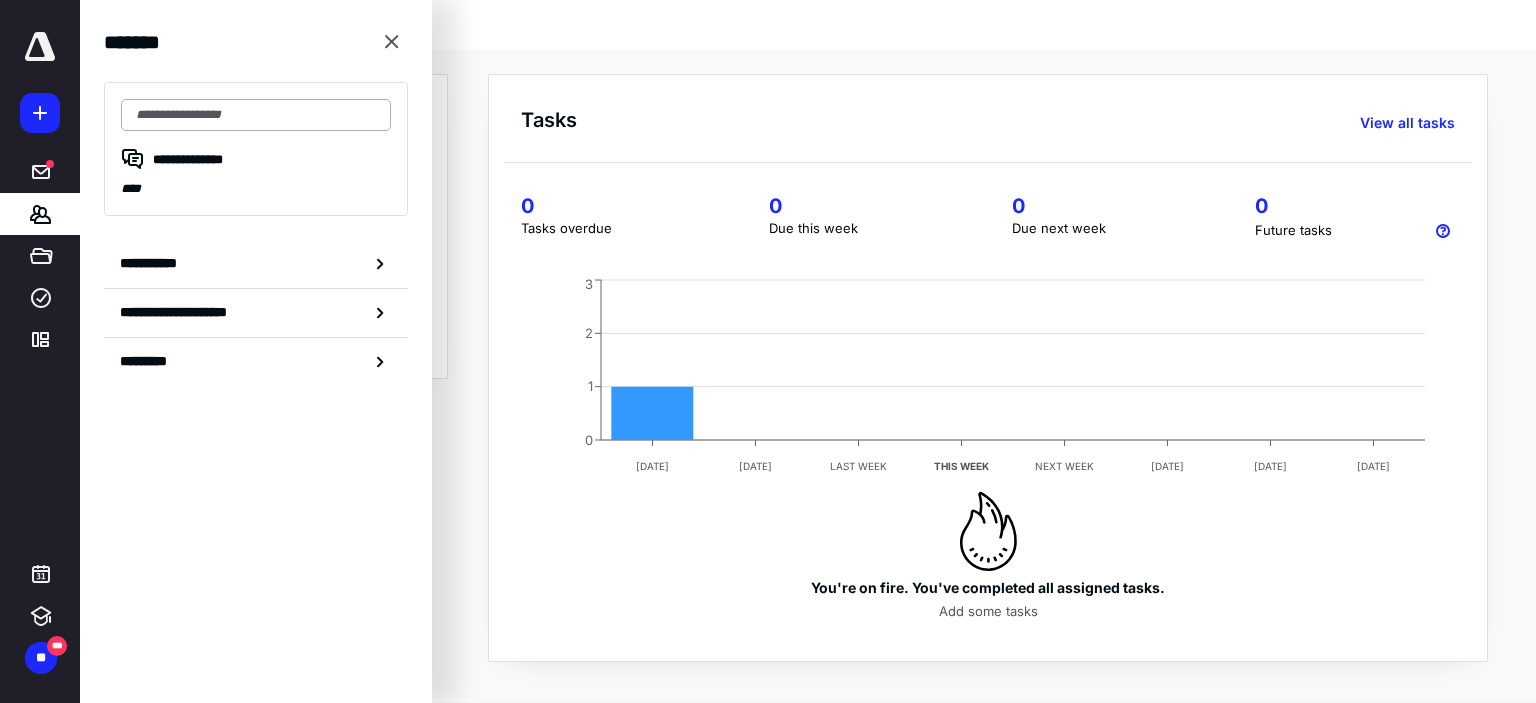 click at bounding box center [256, 115] 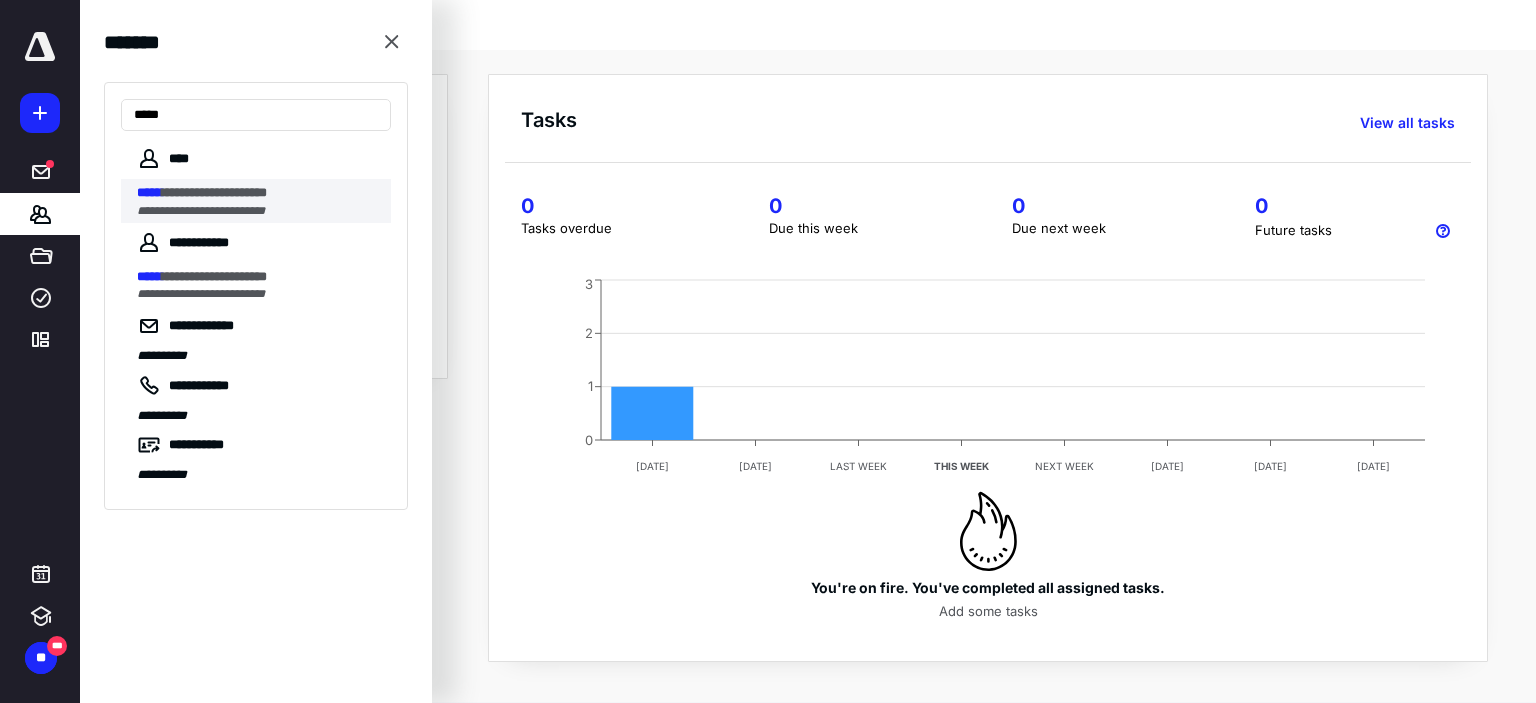 type on "*****" 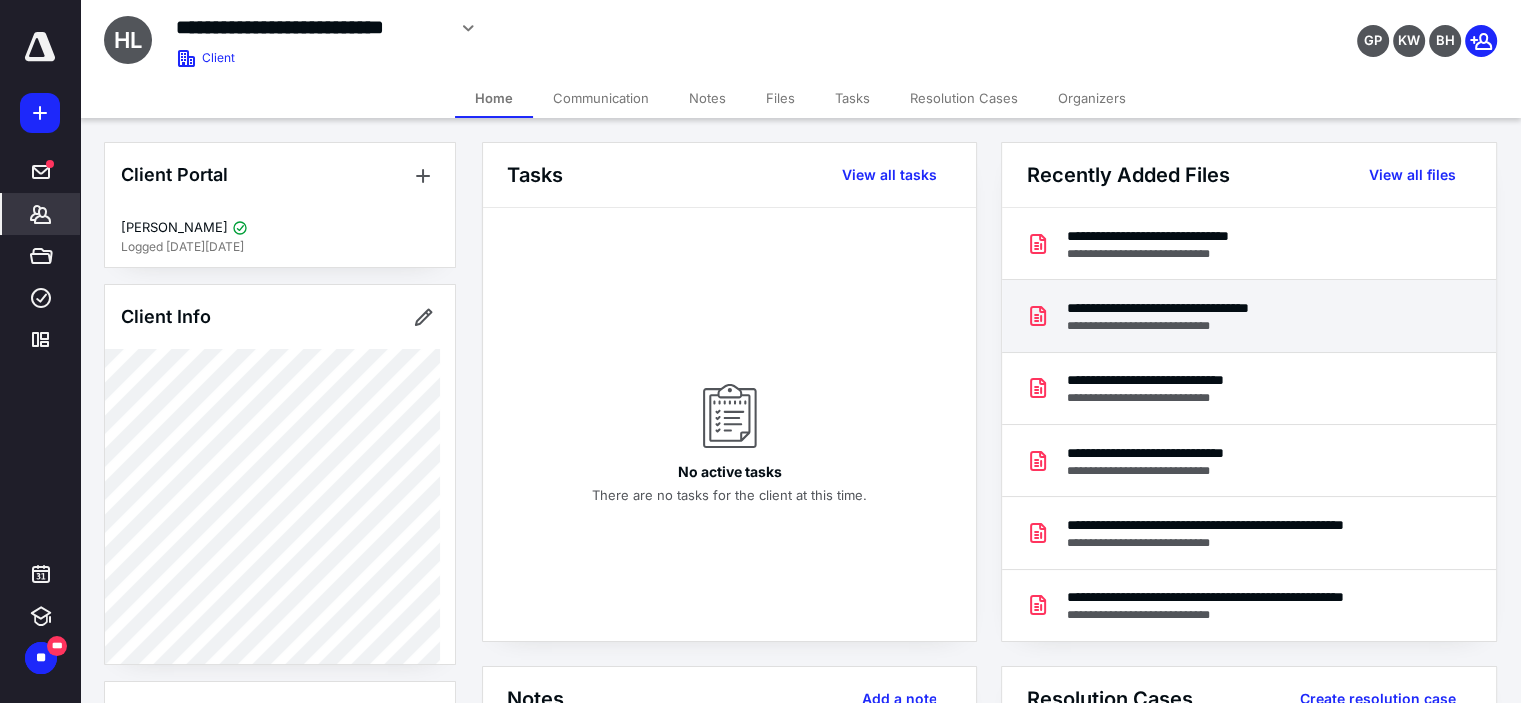 click on "**********" at bounding box center [1216, 308] 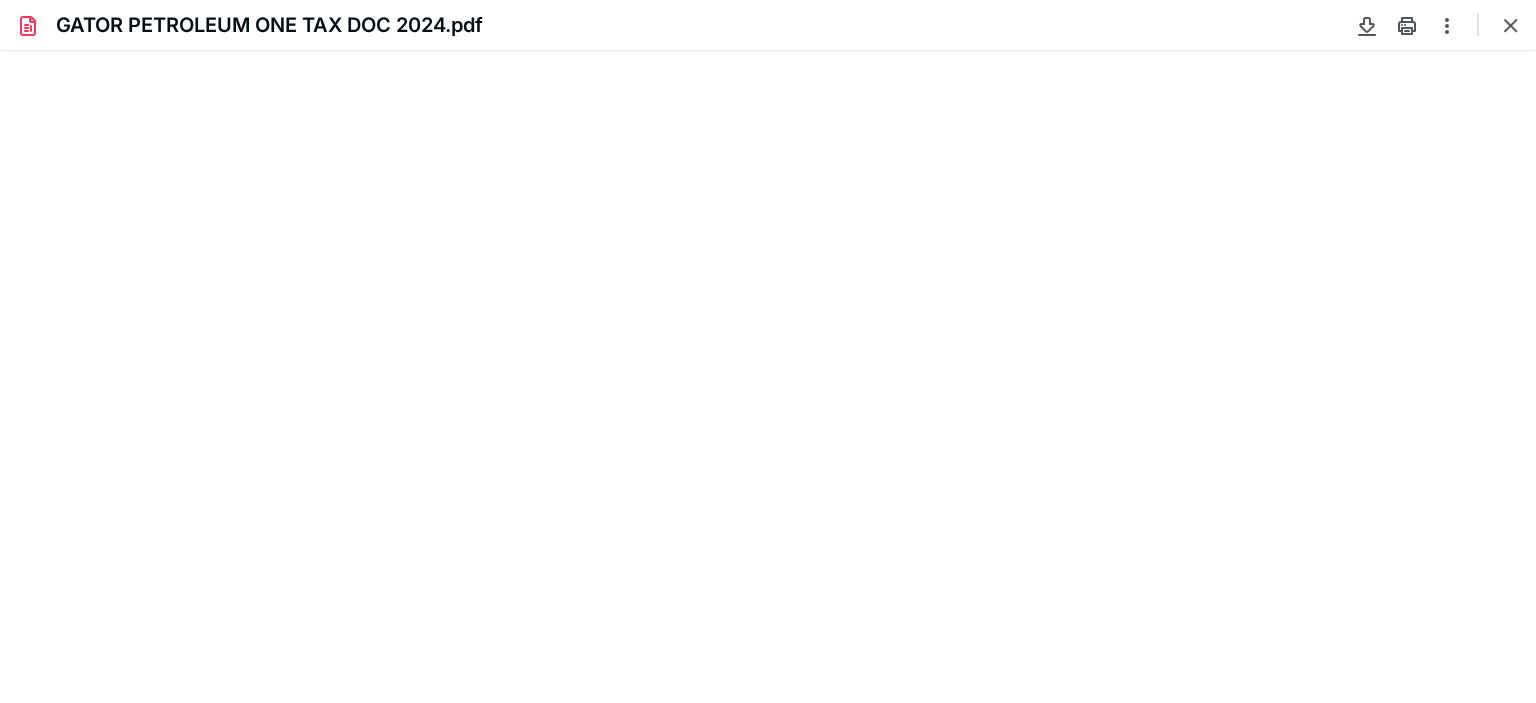 scroll, scrollTop: 0, scrollLeft: 0, axis: both 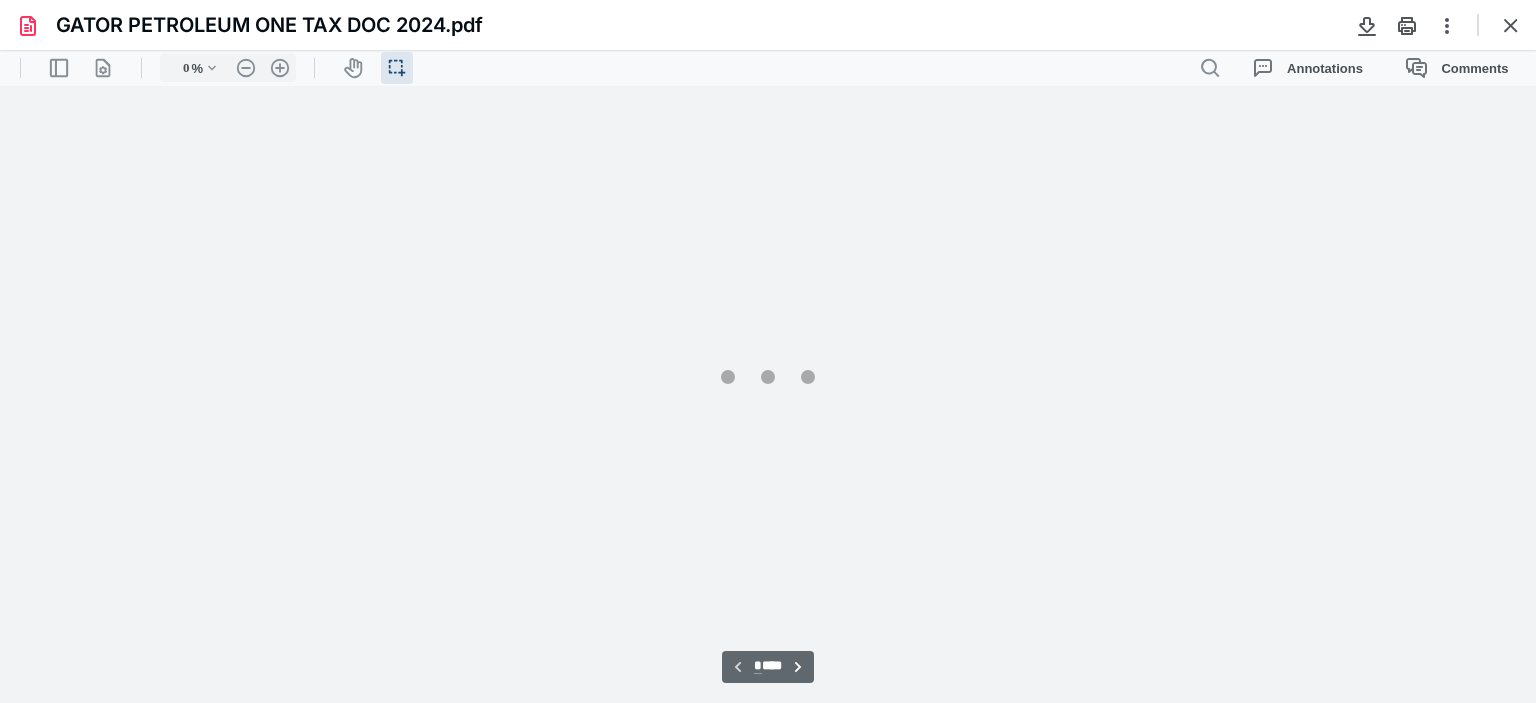 type on "73" 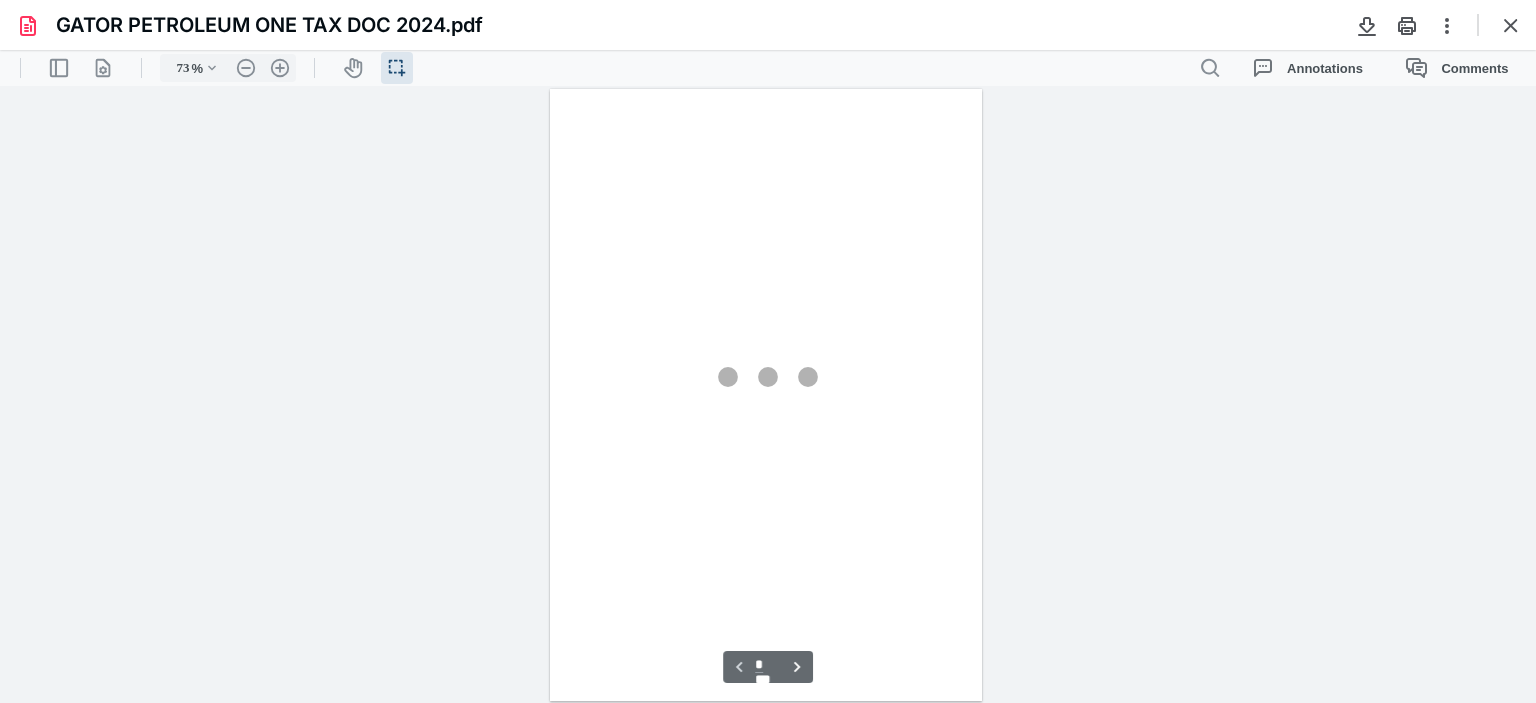 scroll, scrollTop: 39, scrollLeft: 0, axis: vertical 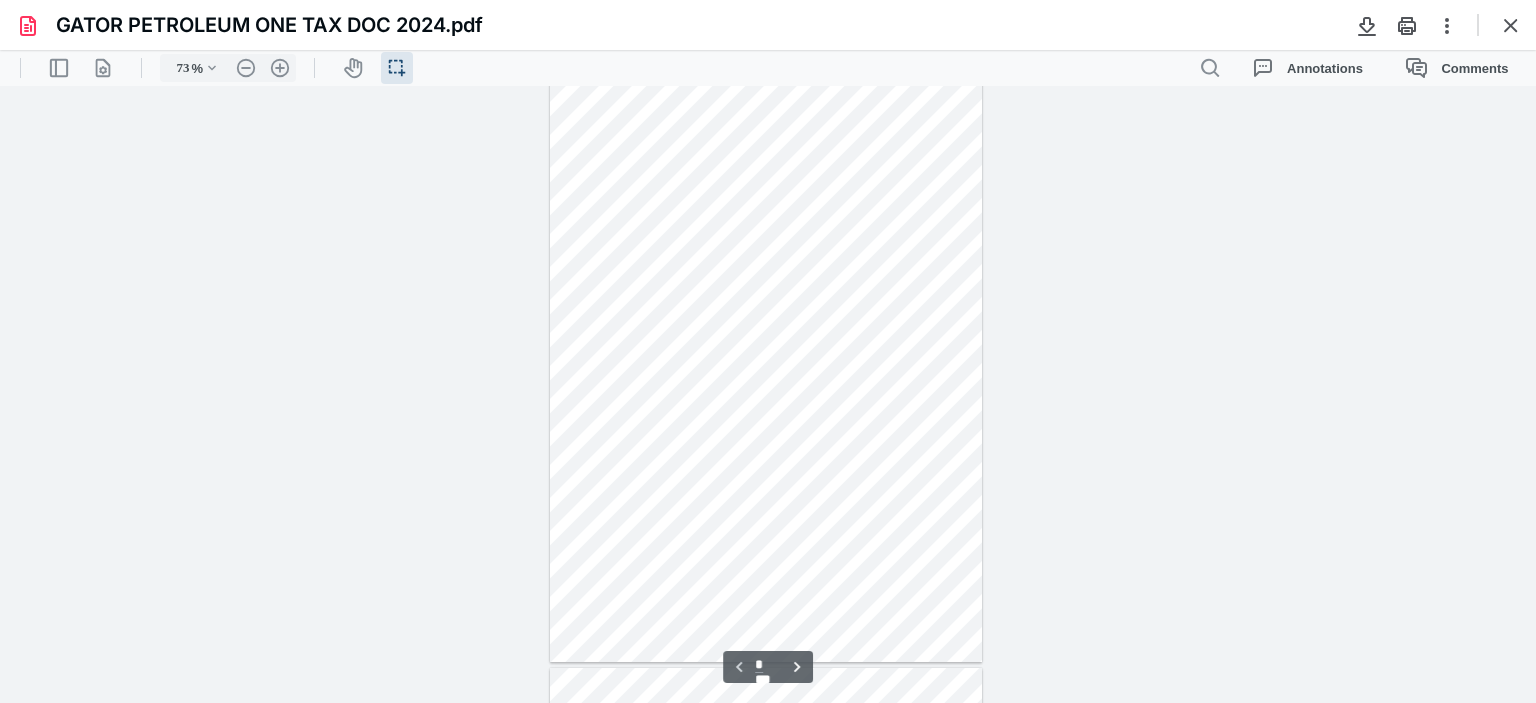 type on "*" 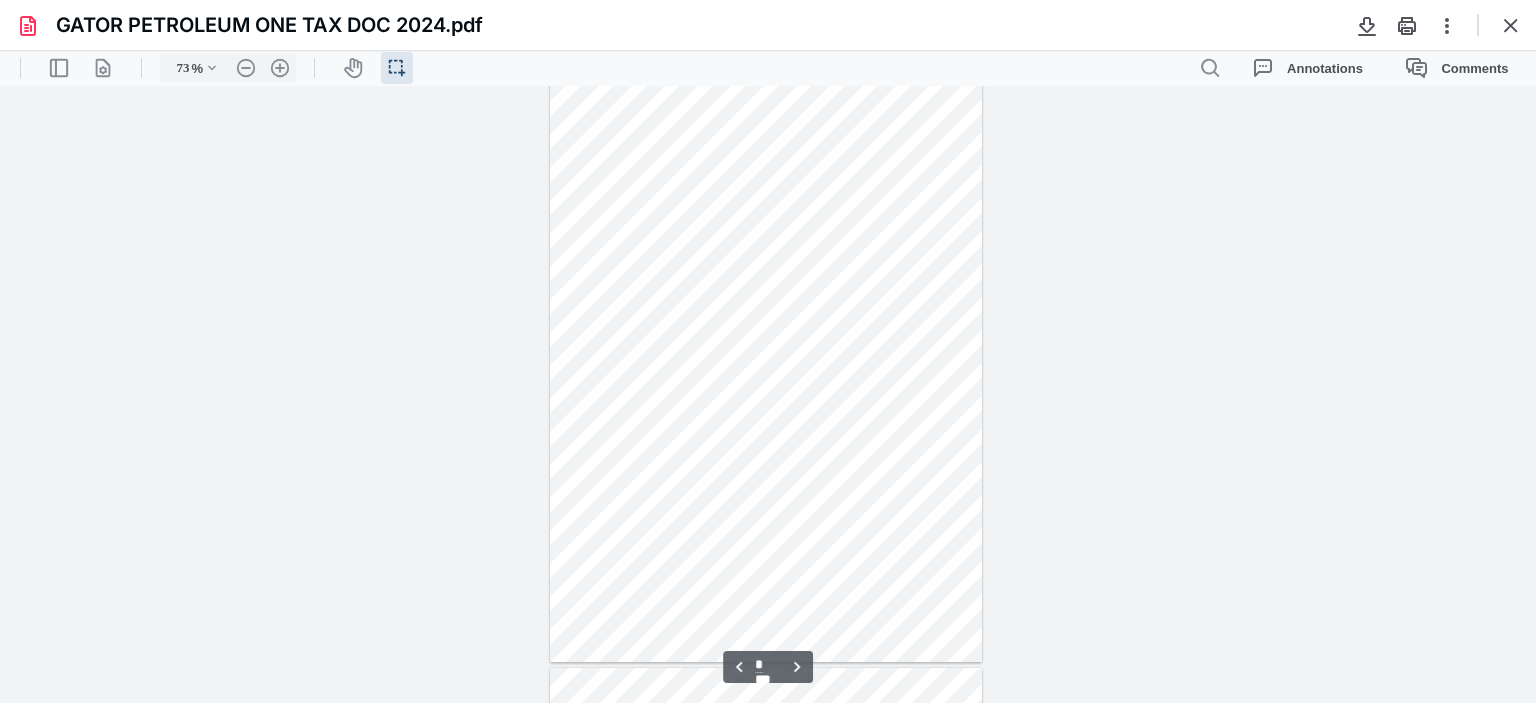 scroll, scrollTop: 539, scrollLeft: 0, axis: vertical 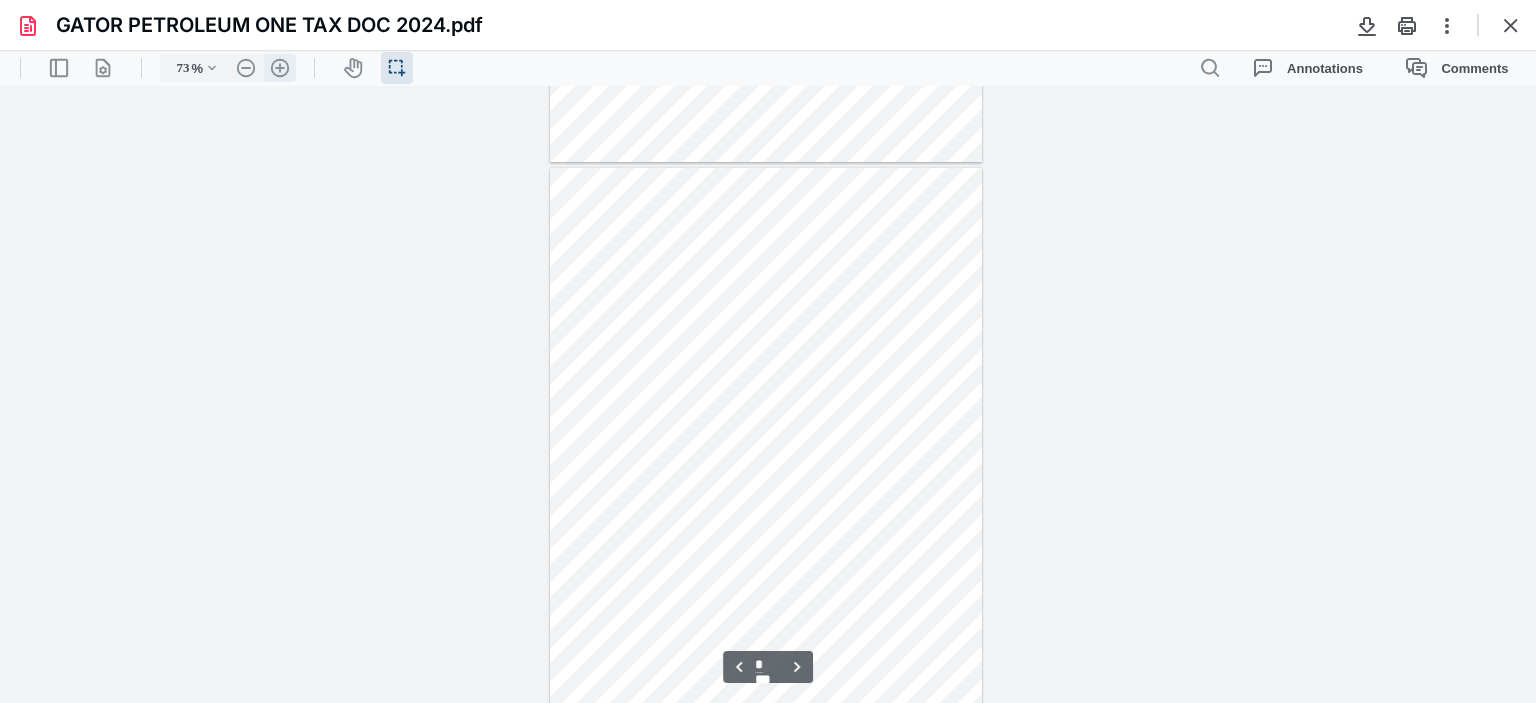 click on ".cls-1{fill:#abb0c4;} icon - header - zoom - in - line" at bounding box center [280, 68] 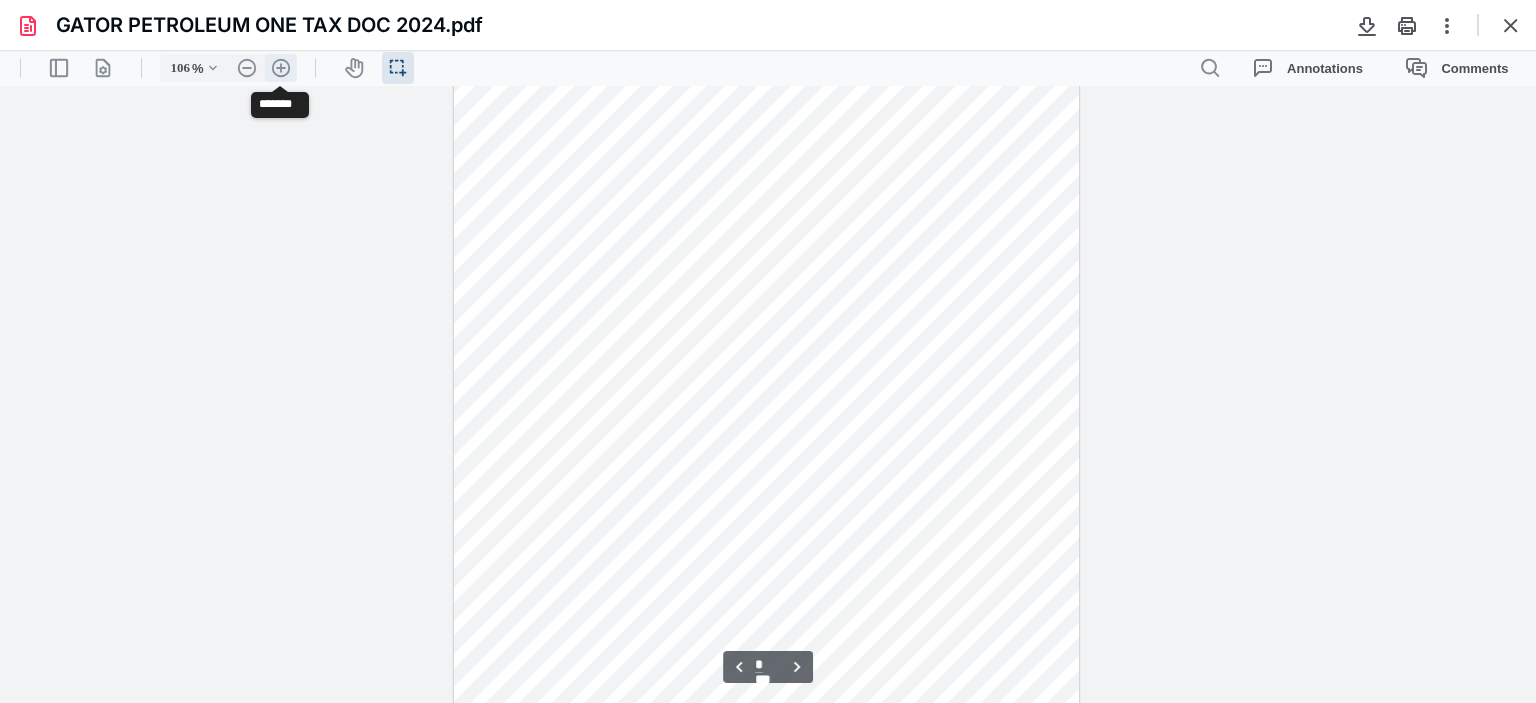 click on ".cls-1{fill:#abb0c4;} icon - header - zoom - in - line" at bounding box center [281, 68] 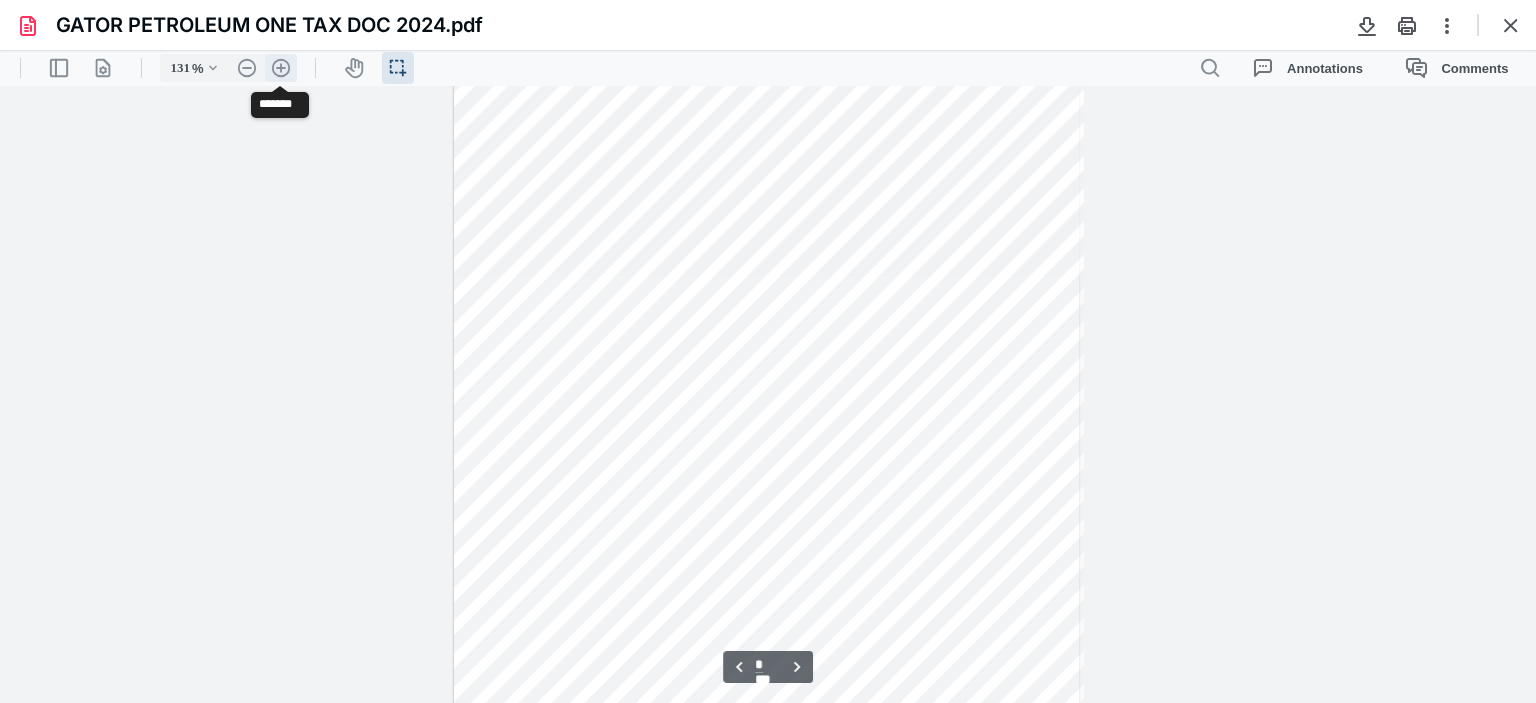 scroll, scrollTop: 1194, scrollLeft: 0, axis: vertical 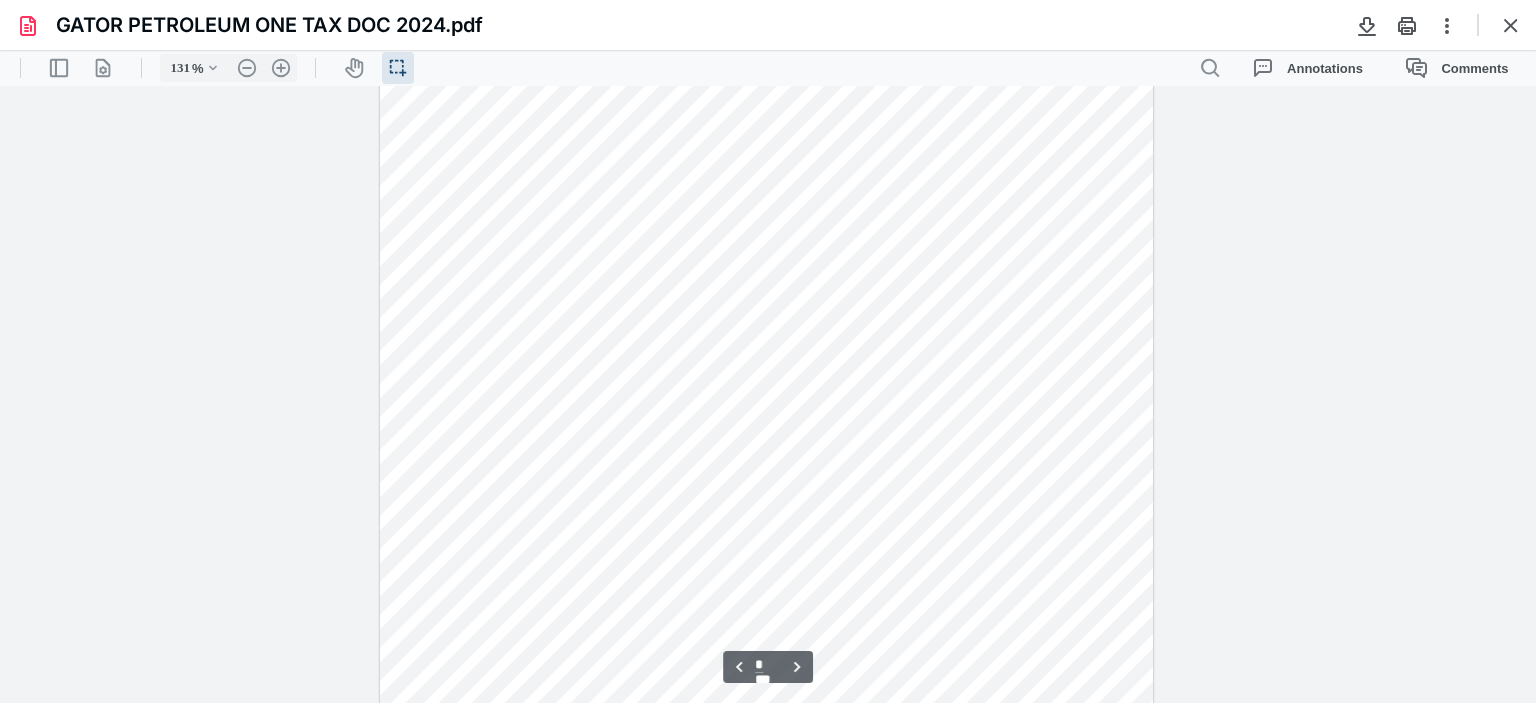 drag, startPoint x: 450, startPoint y: 267, endPoint x: 740, endPoint y: 275, distance: 290.11032 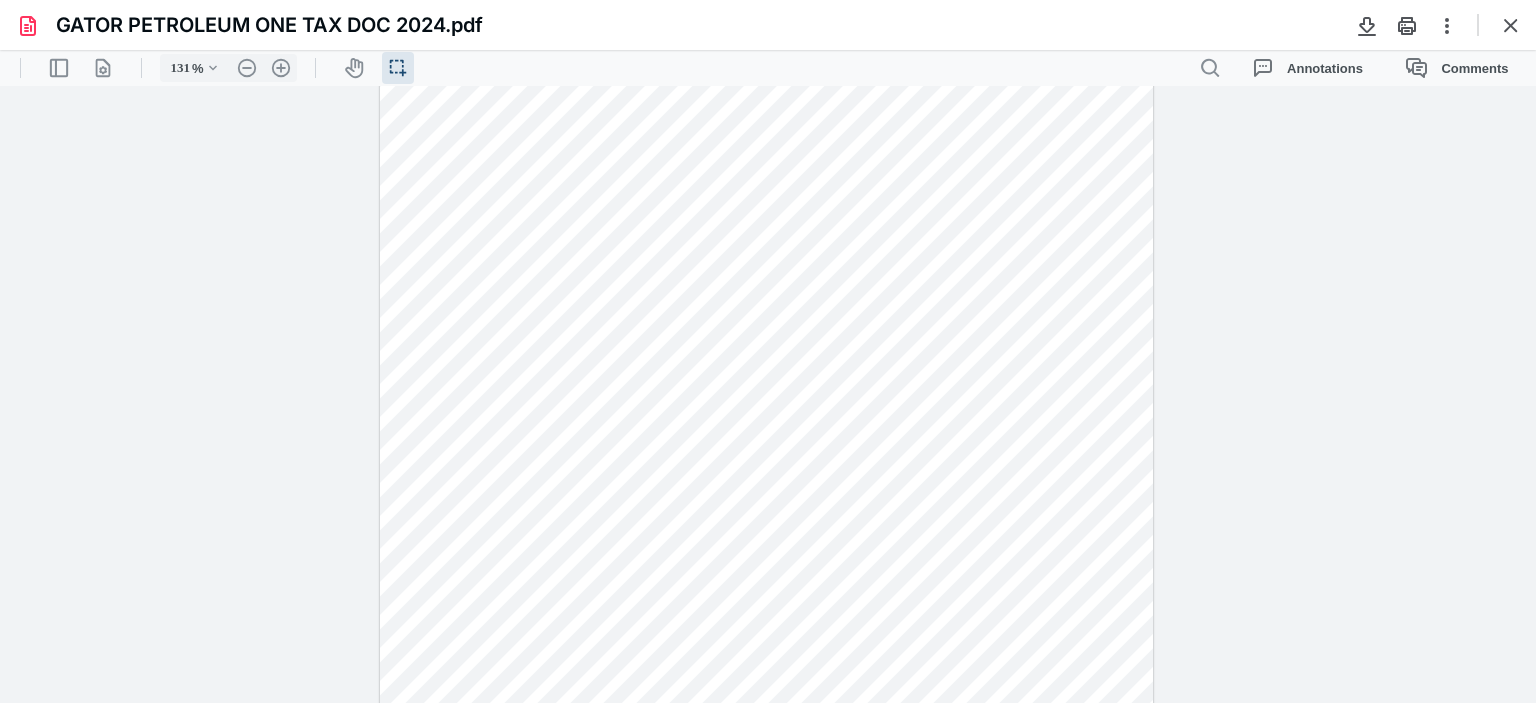 drag, startPoint x: 547, startPoint y: 269, endPoint x: 736, endPoint y: 270, distance: 189.00264 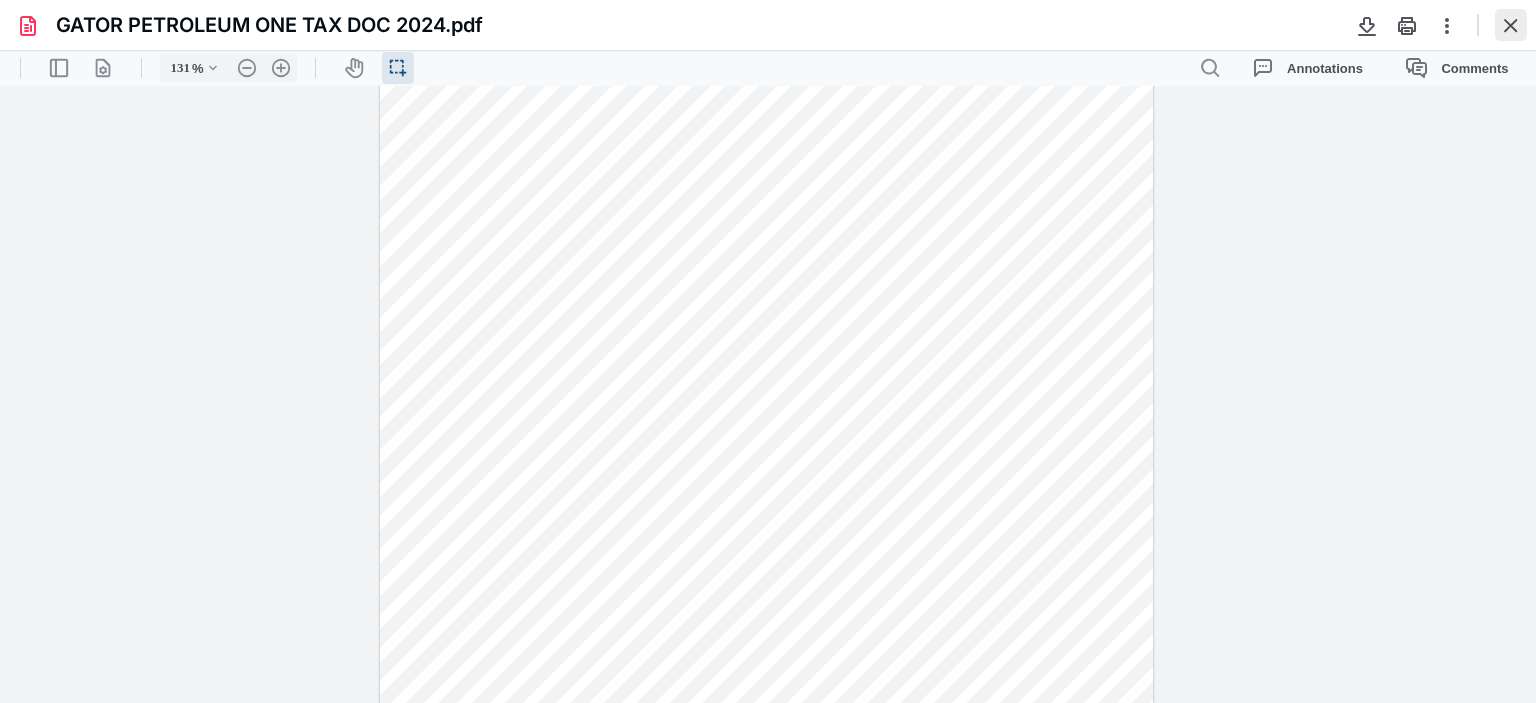 click at bounding box center [1511, 25] 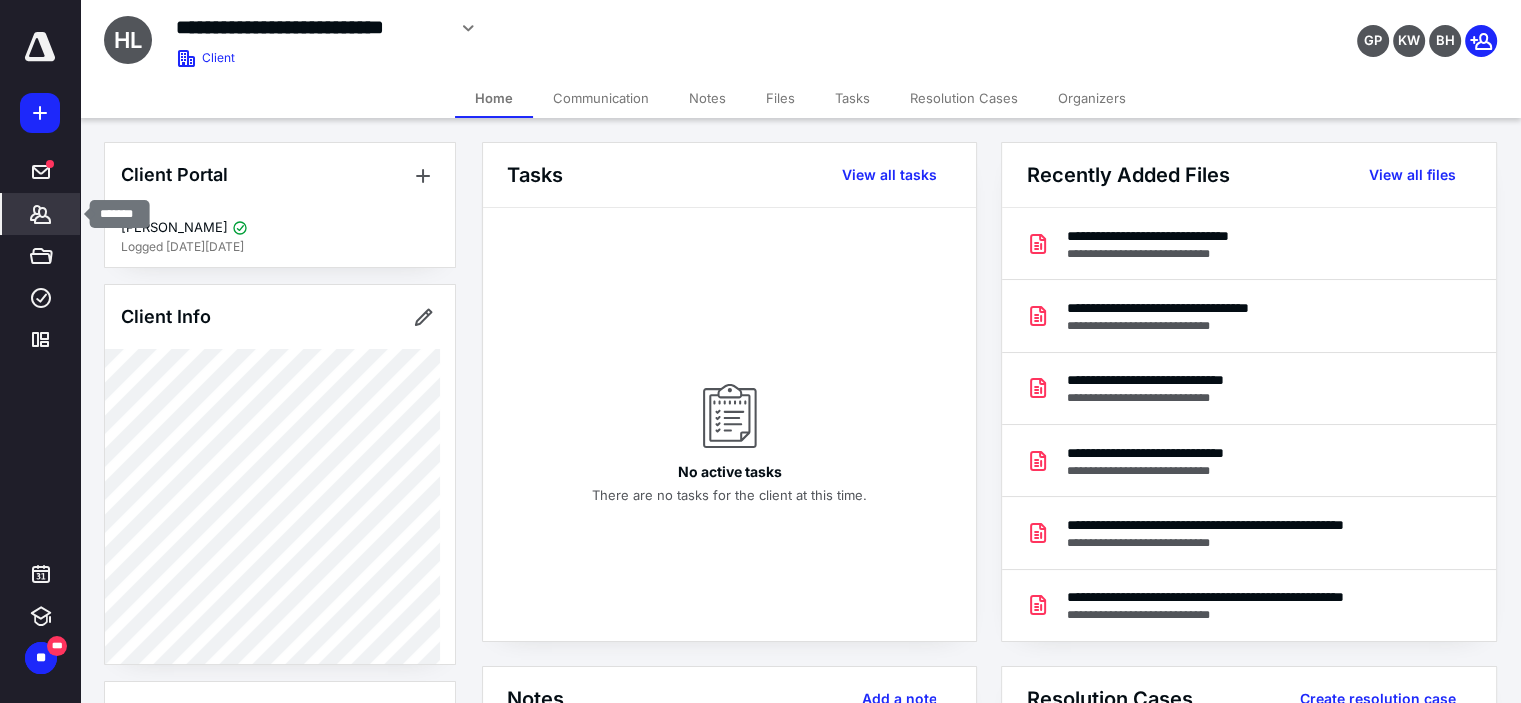 click 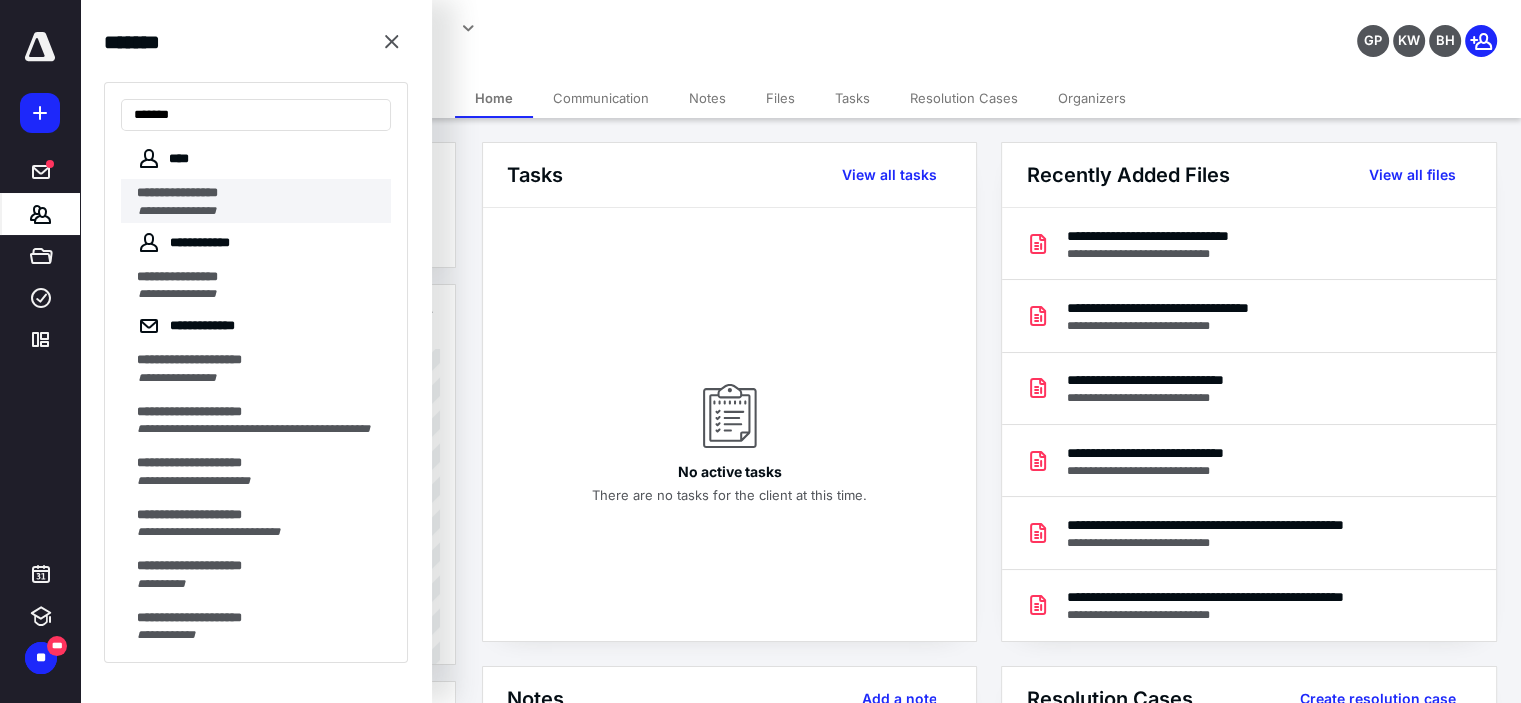 type on "******" 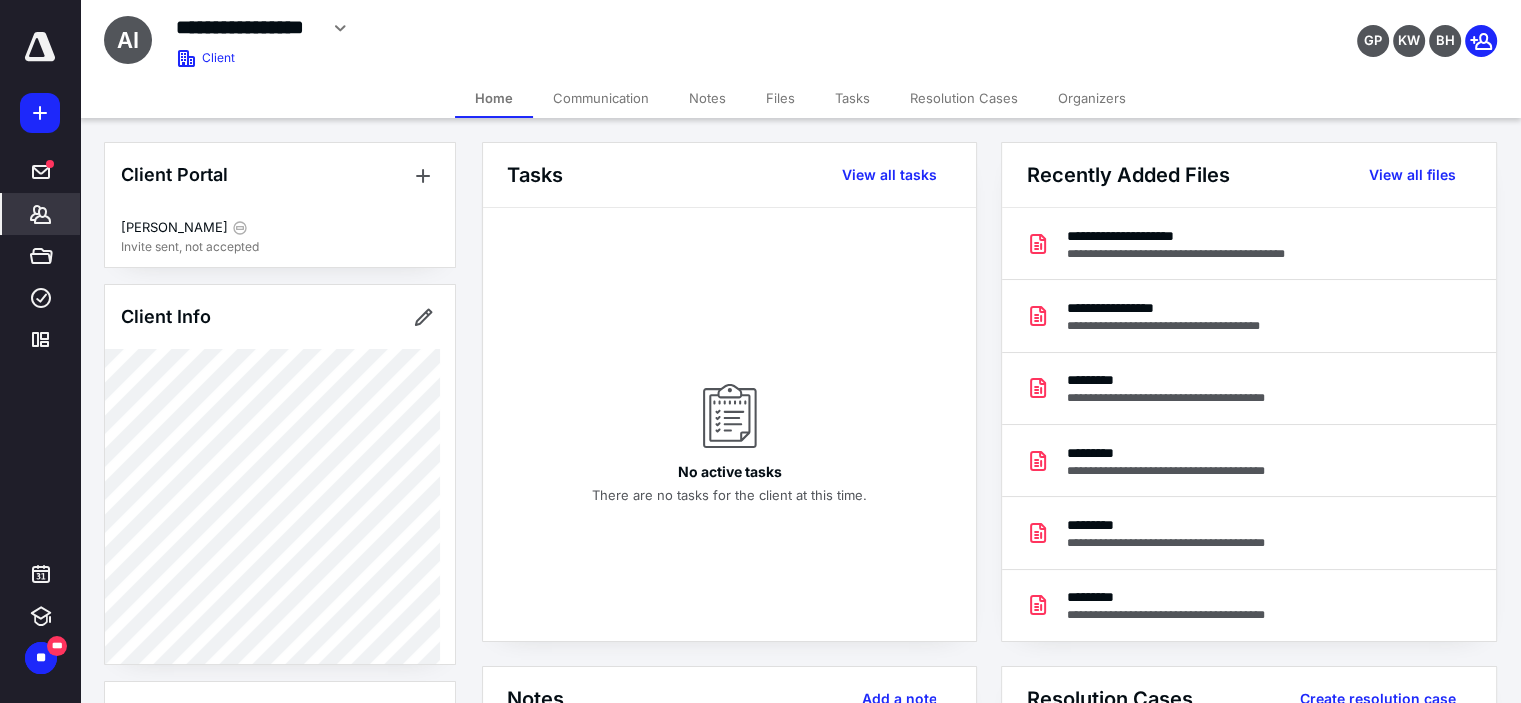 click on "Files" at bounding box center [780, 98] 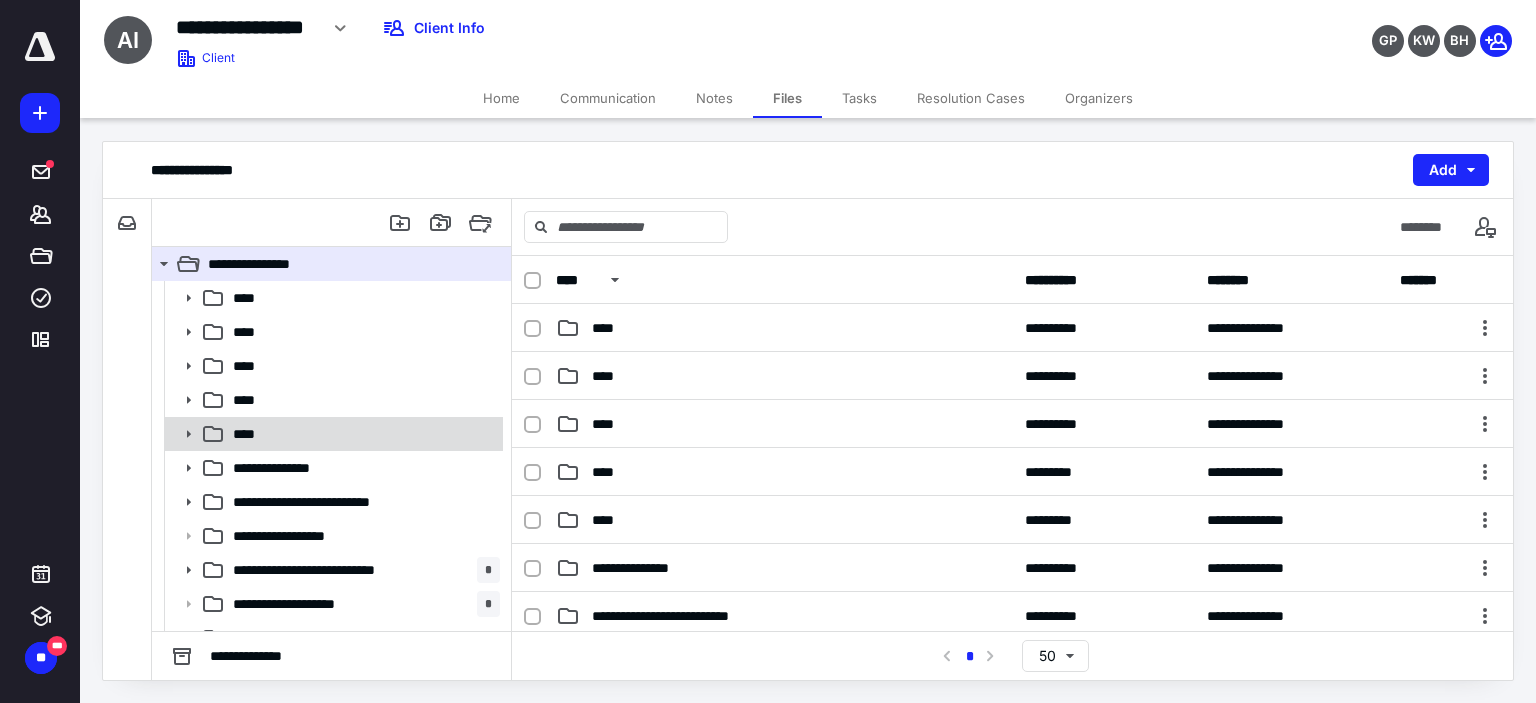 click 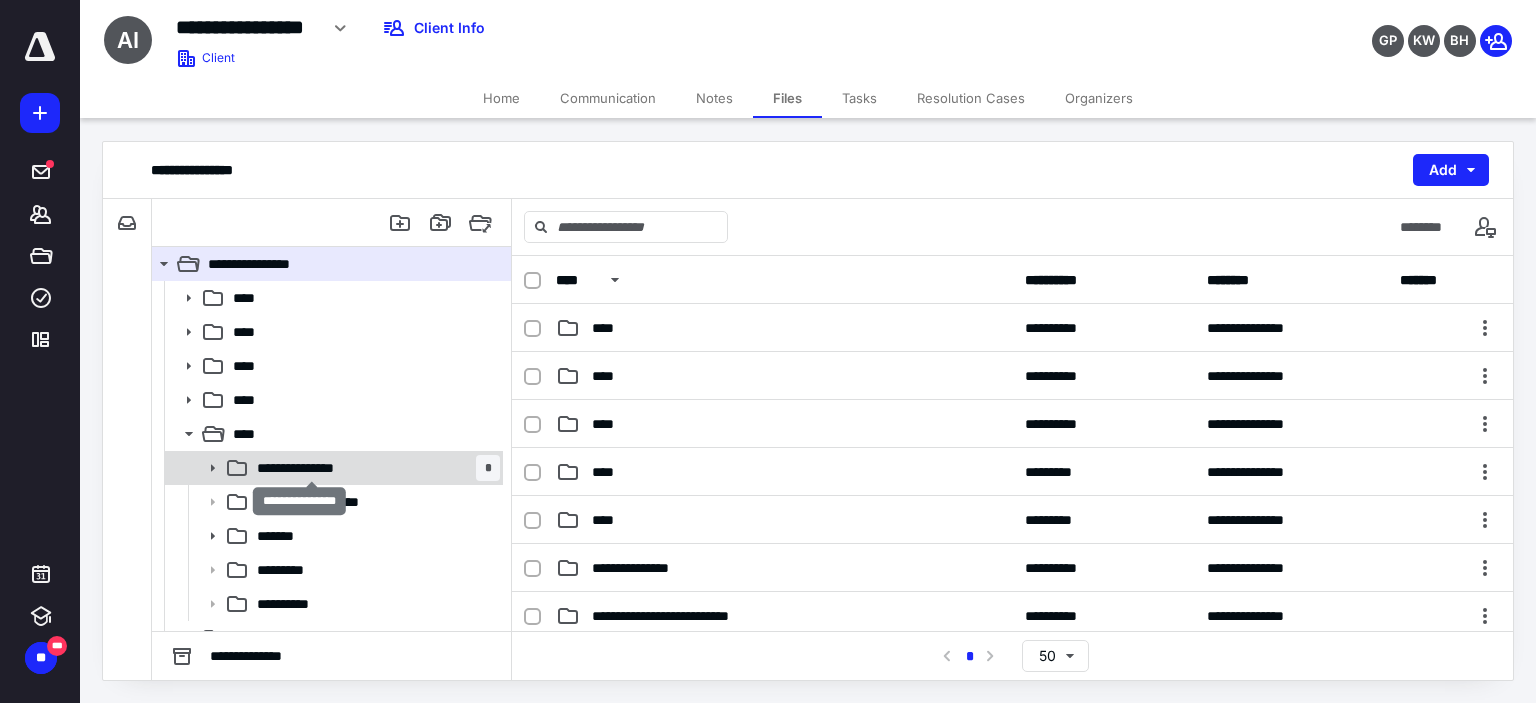 click on "**********" at bounding box center [312, 468] 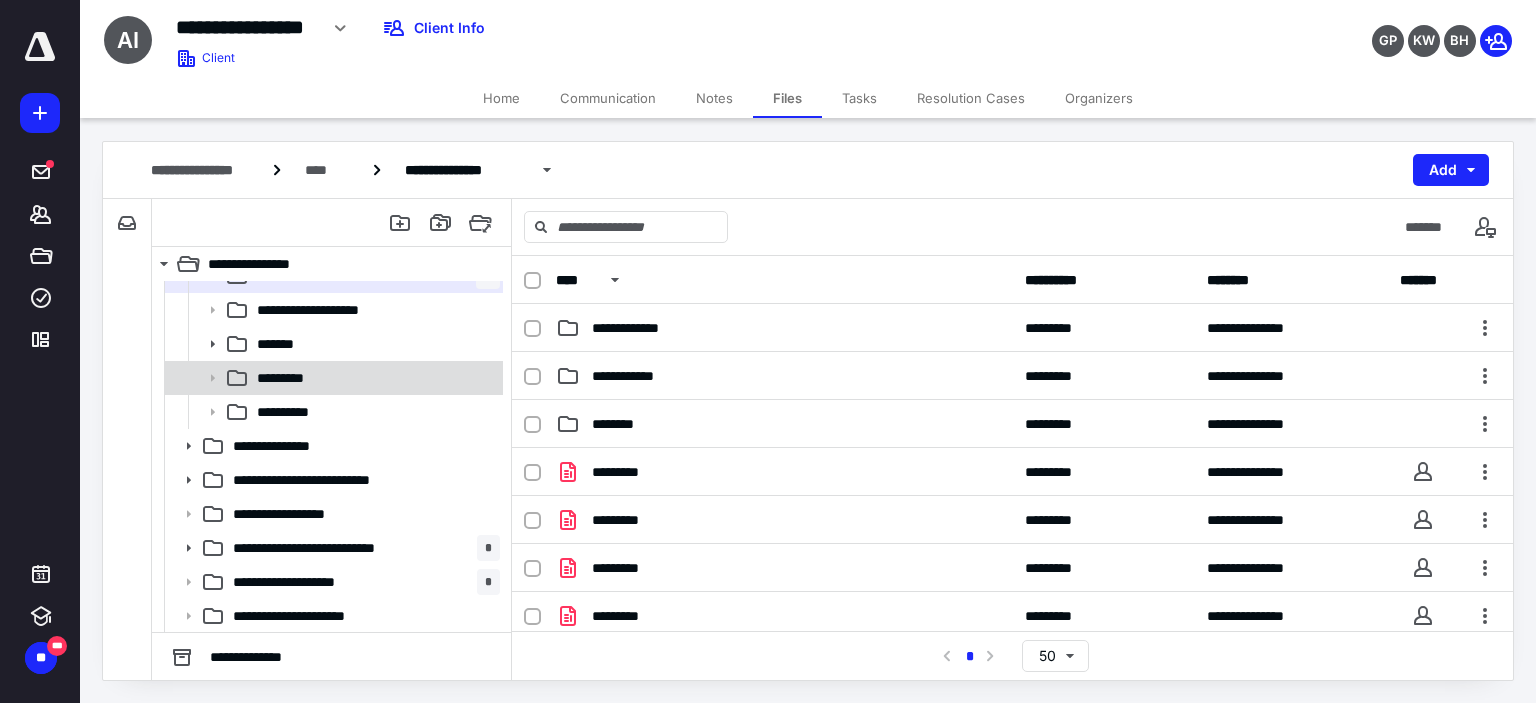 scroll, scrollTop: 0, scrollLeft: 0, axis: both 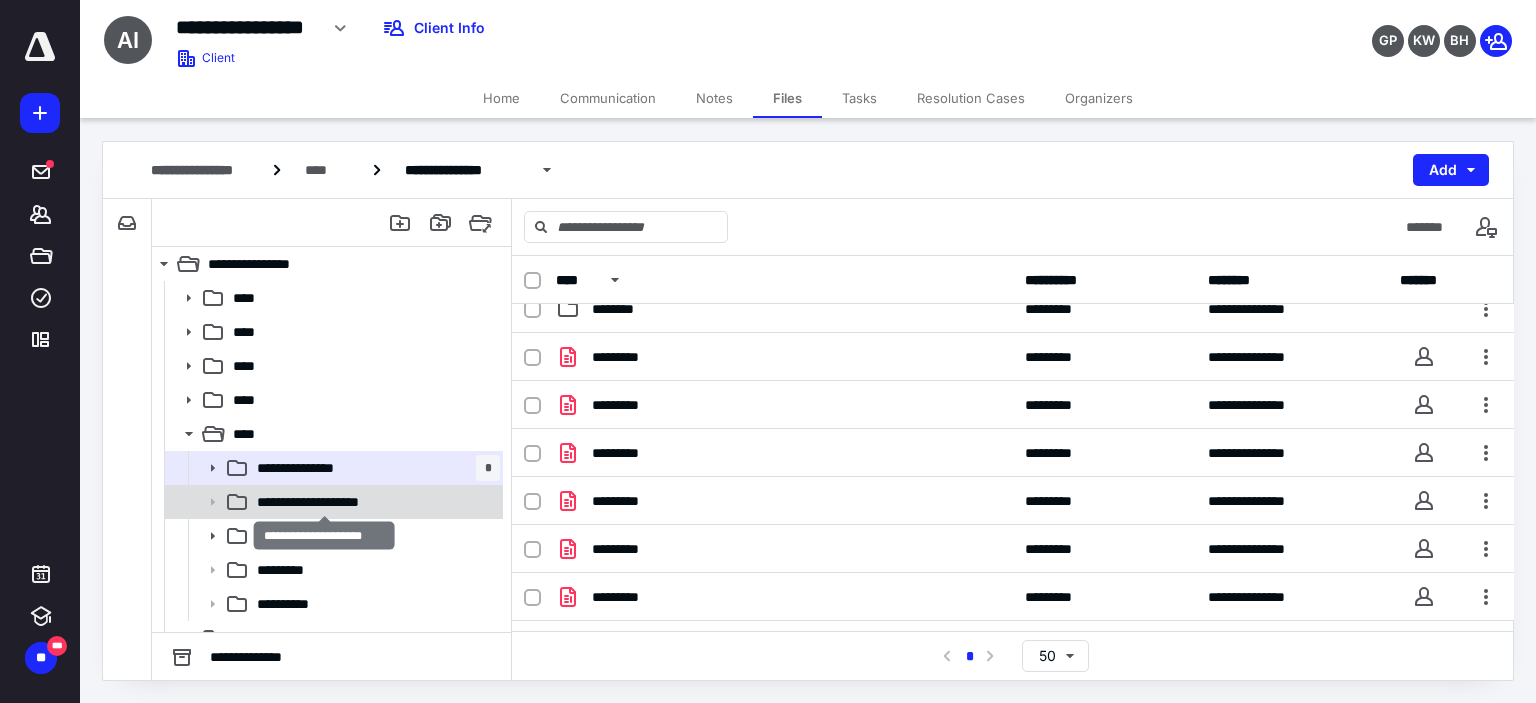 click on "**********" at bounding box center (325, 502) 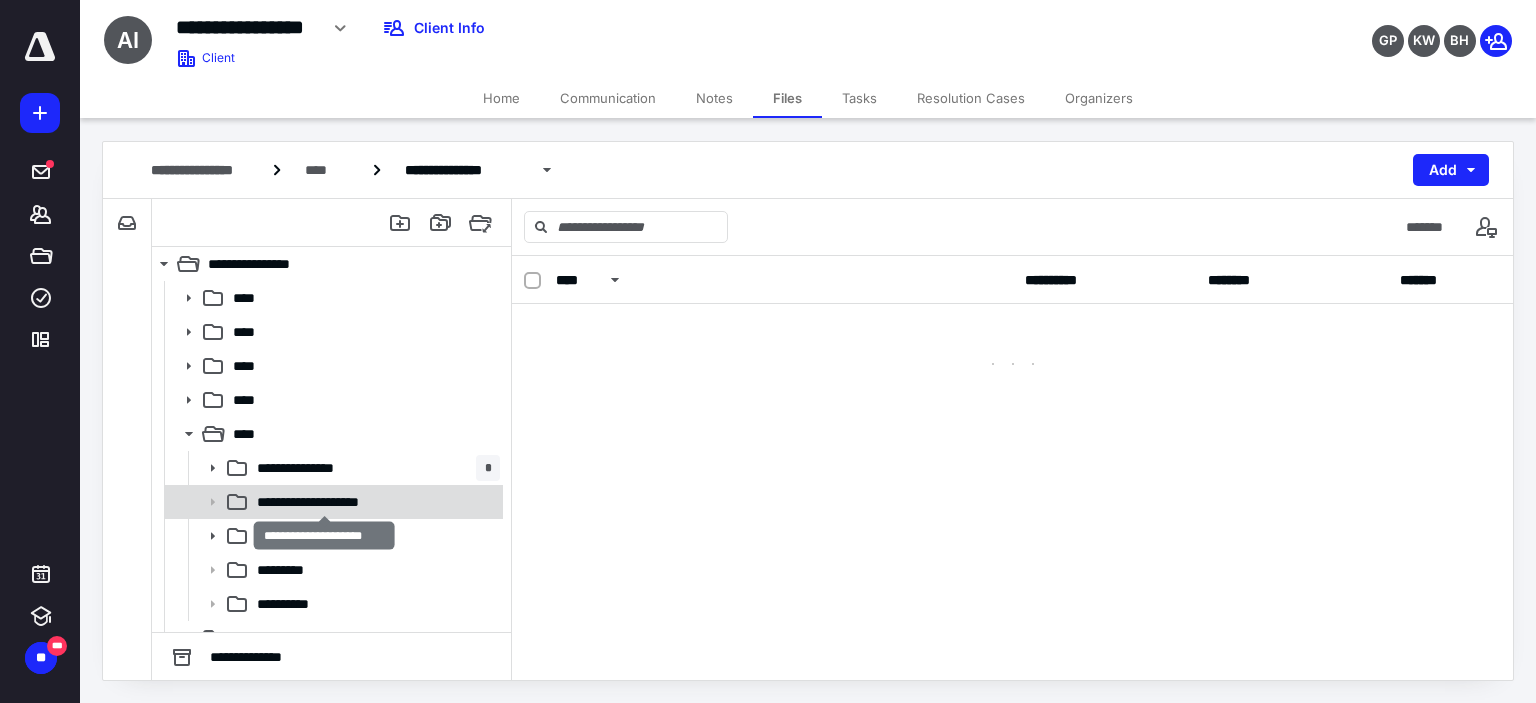 scroll, scrollTop: 0, scrollLeft: 0, axis: both 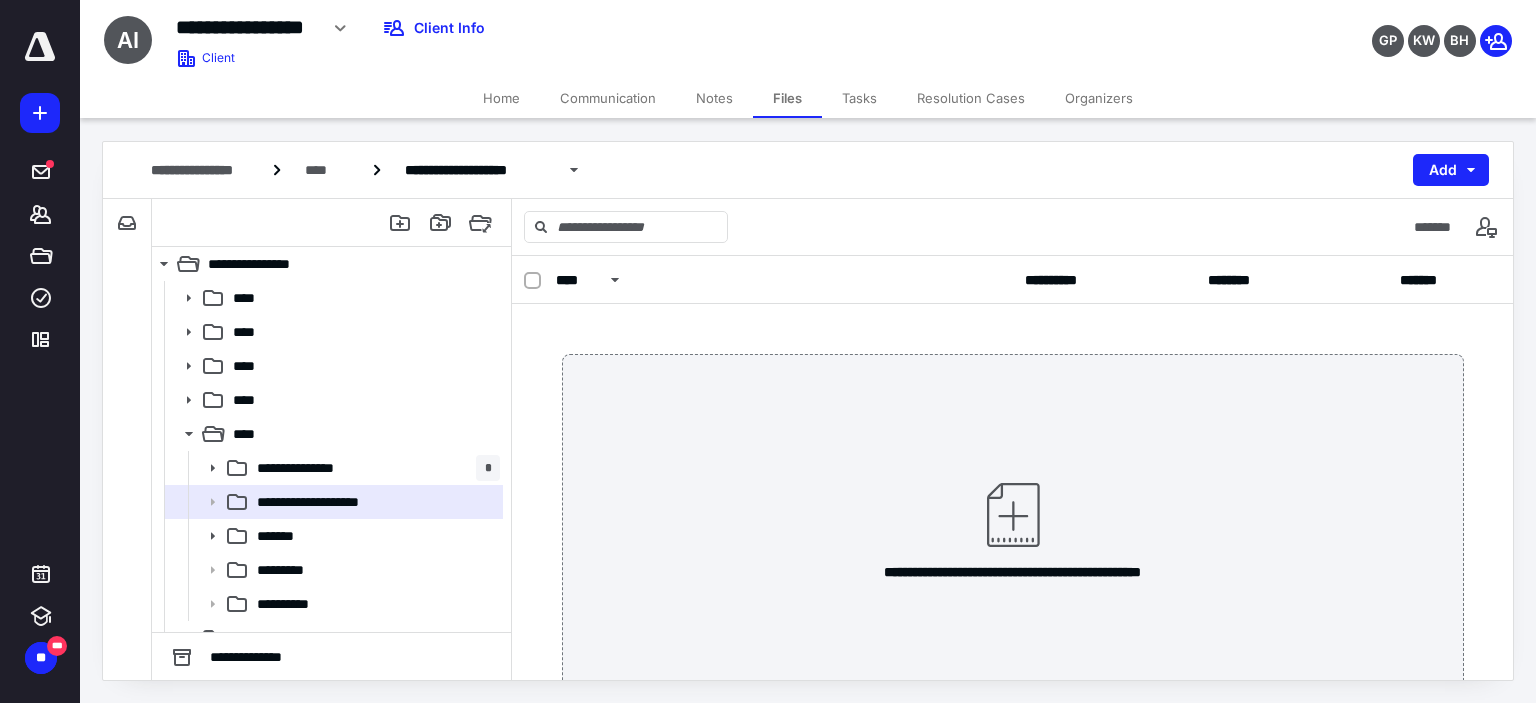 click on "Home" at bounding box center (501, 98) 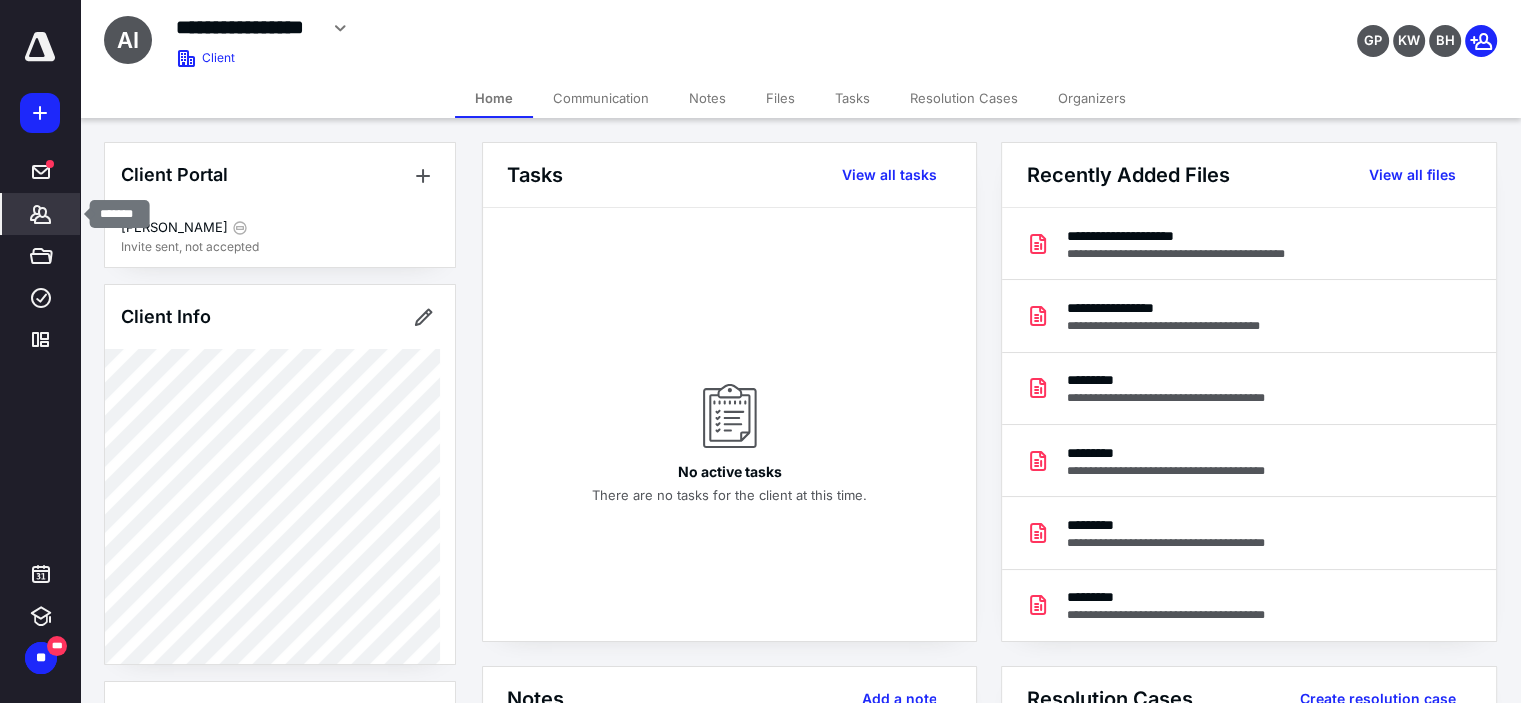 click on "*******" at bounding box center (41, 214) 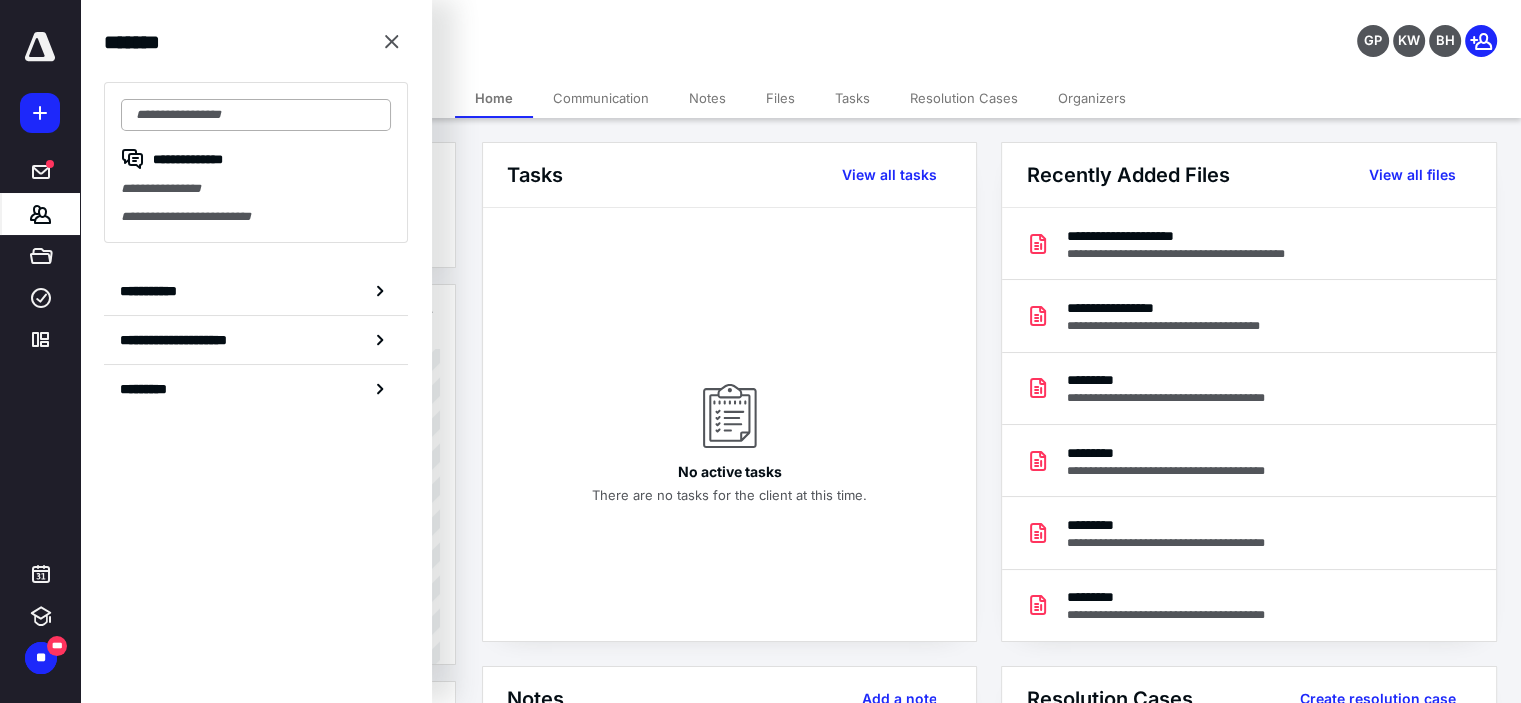 click at bounding box center (256, 115) 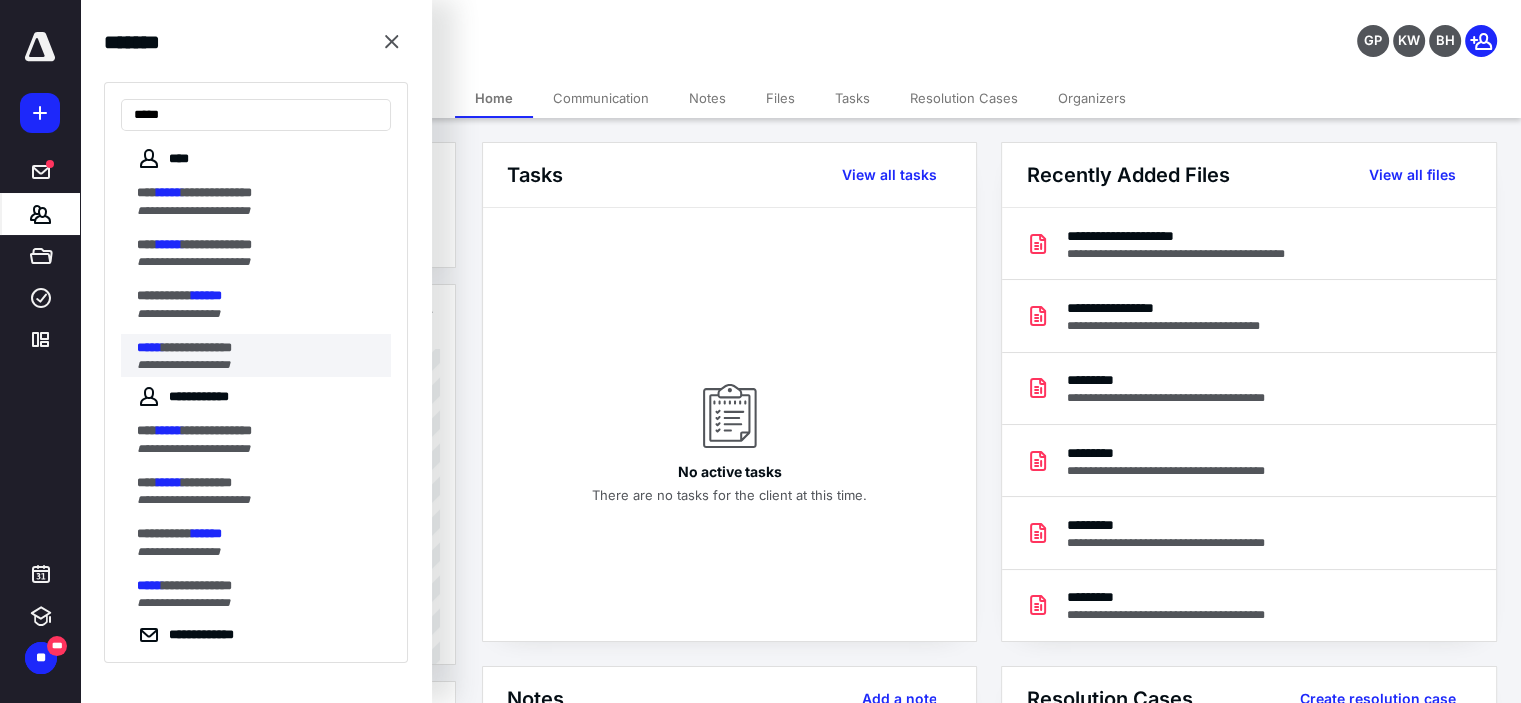 type on "*****" 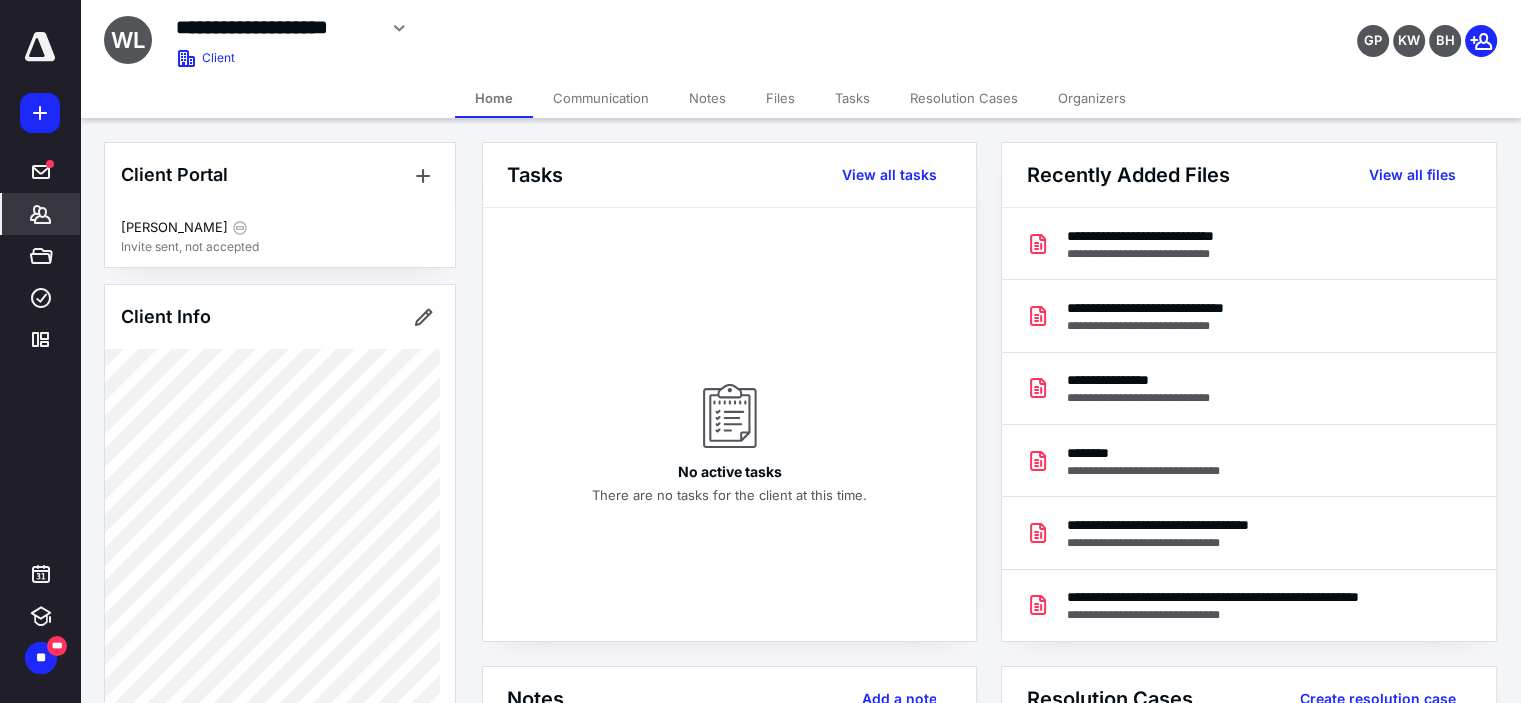 click 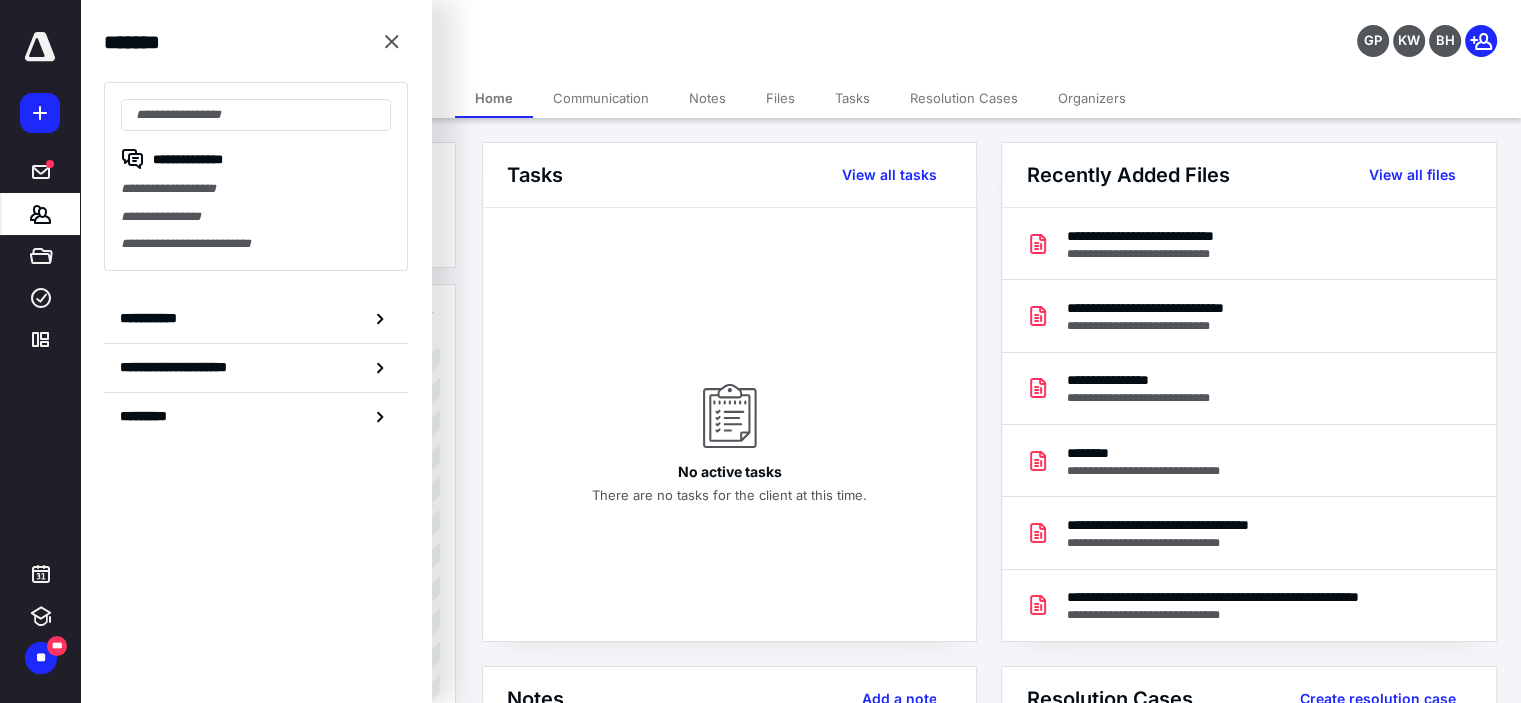 click on "No active tasks There are no tasks for the client at this time." at bounding box center [729, 424] 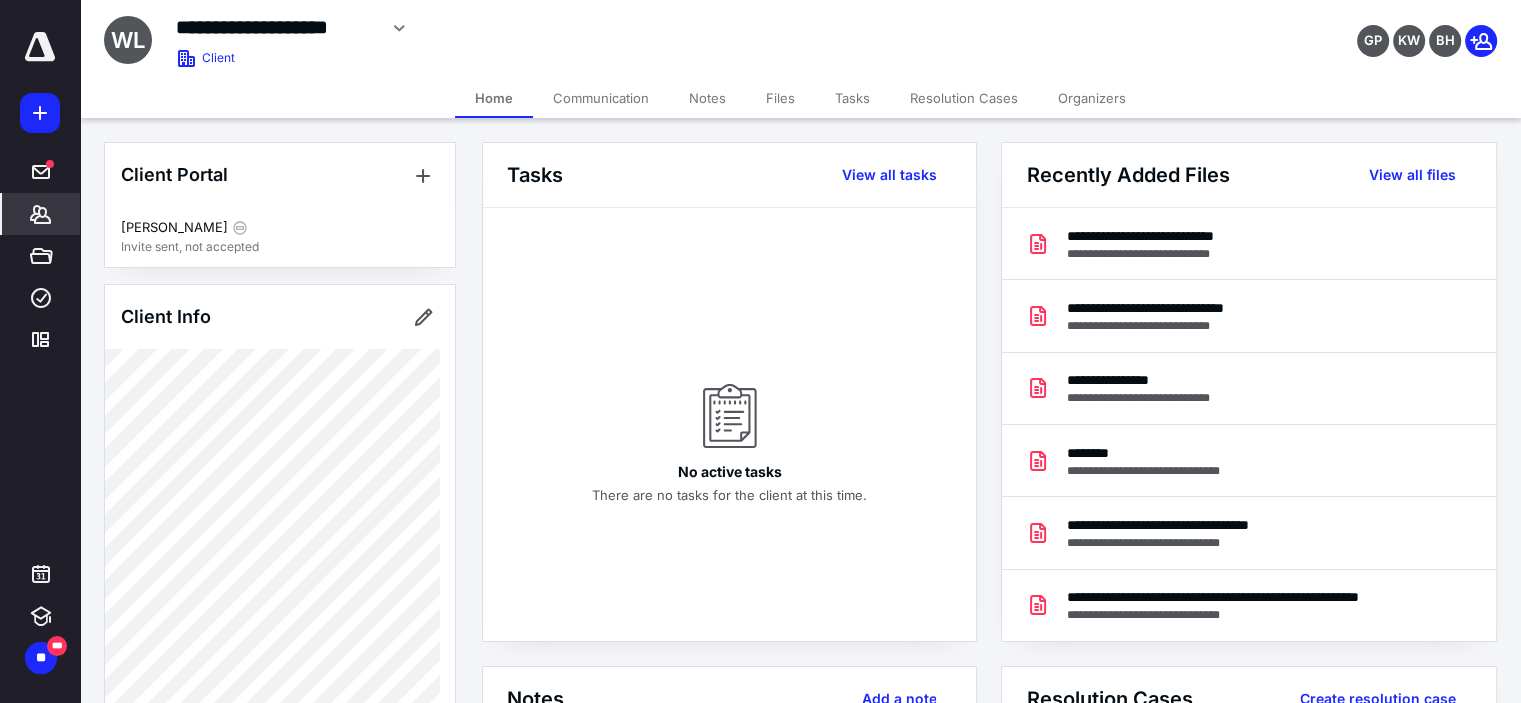 click 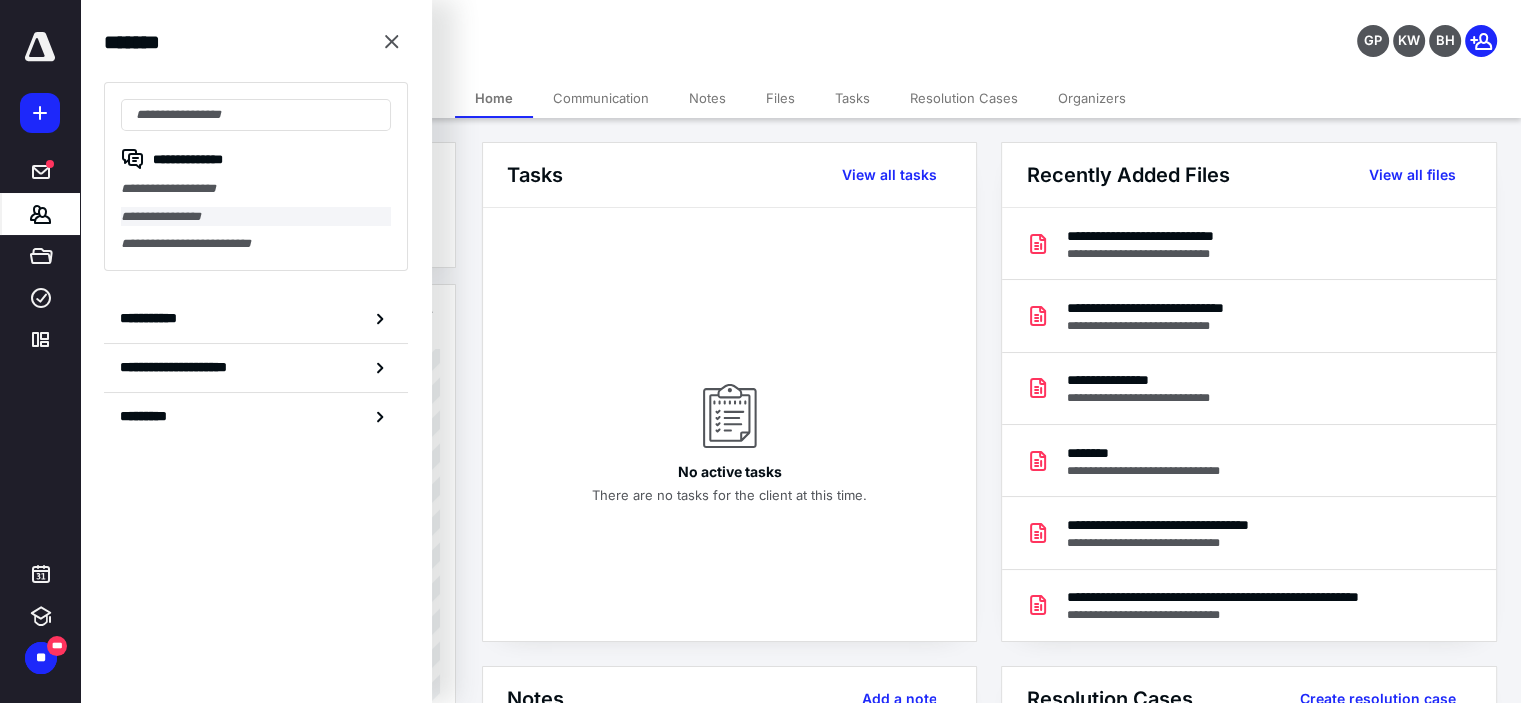 click on "**********" at bounding box center (256, 217) 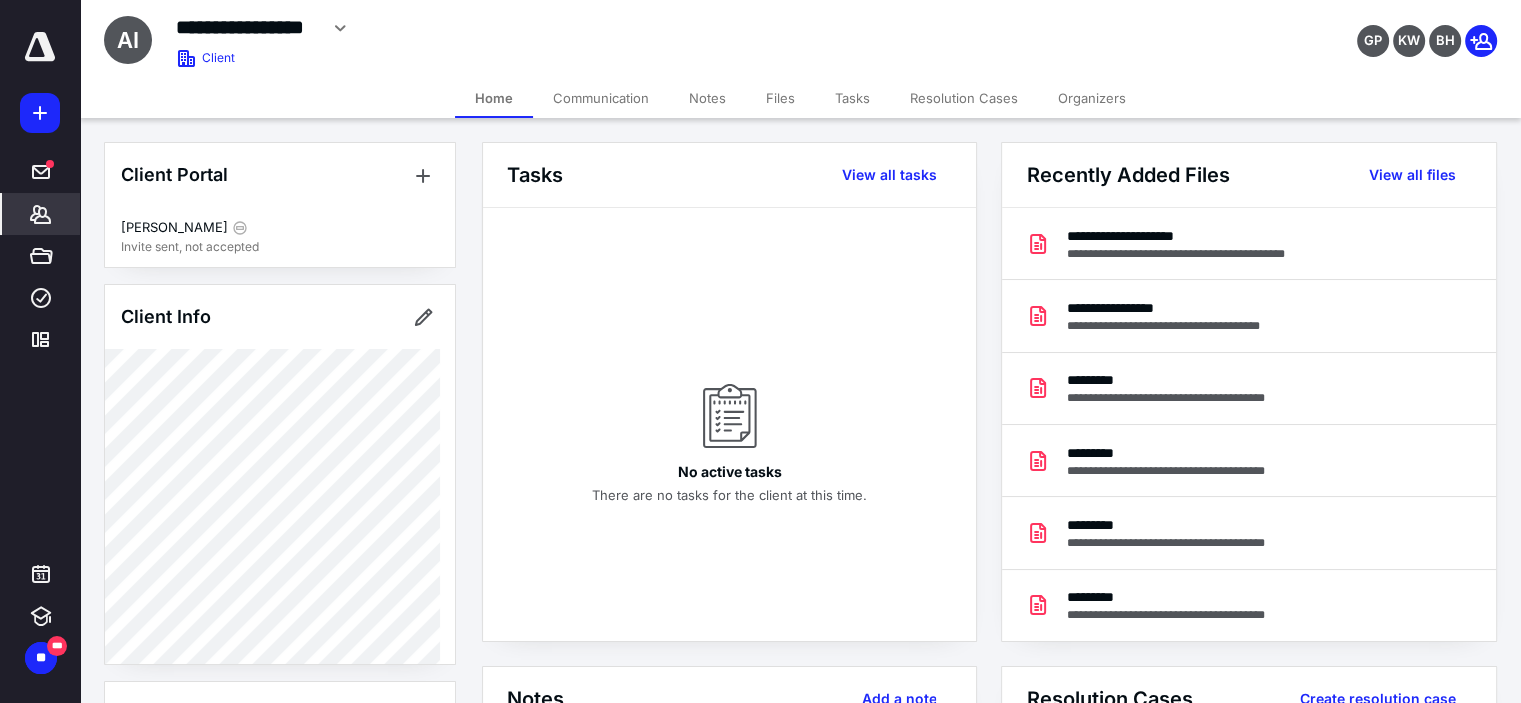 click 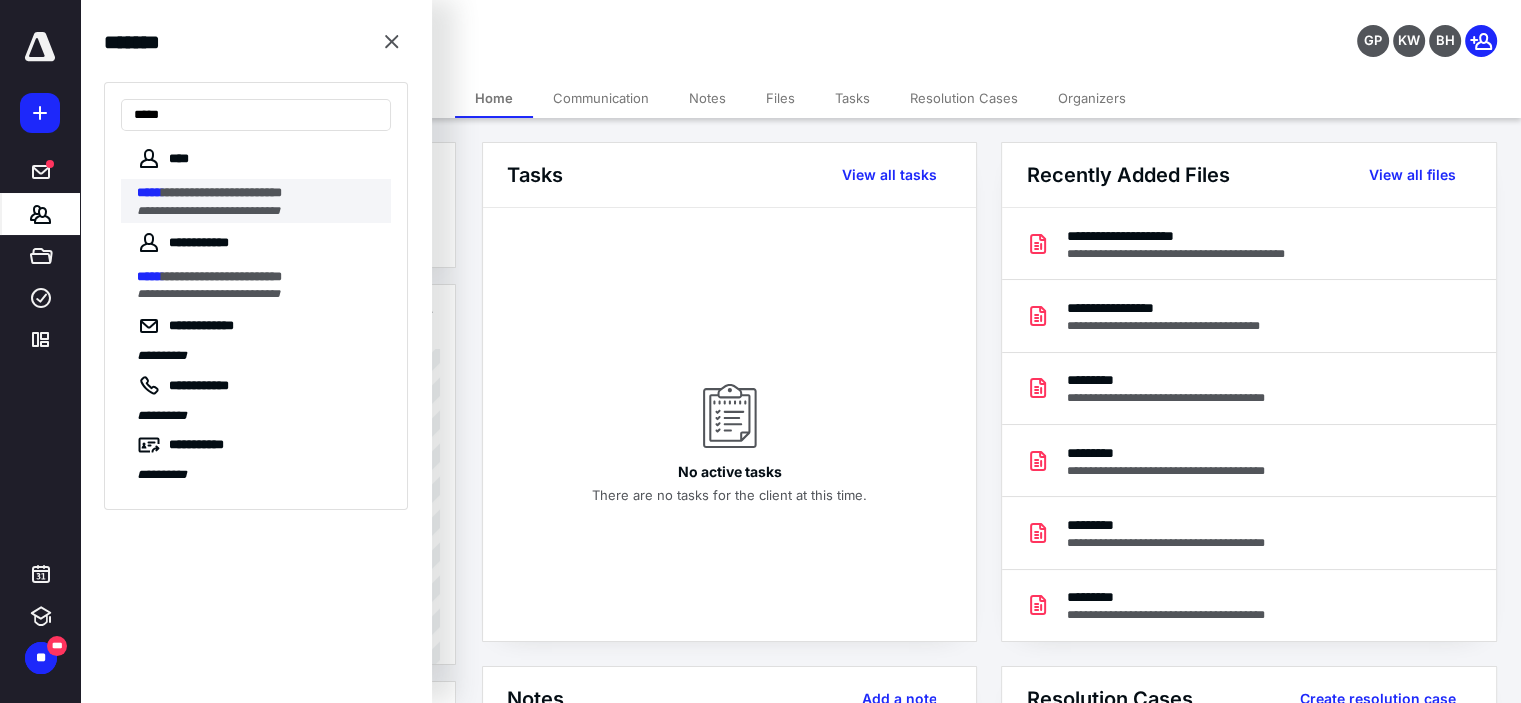 type on "*****" 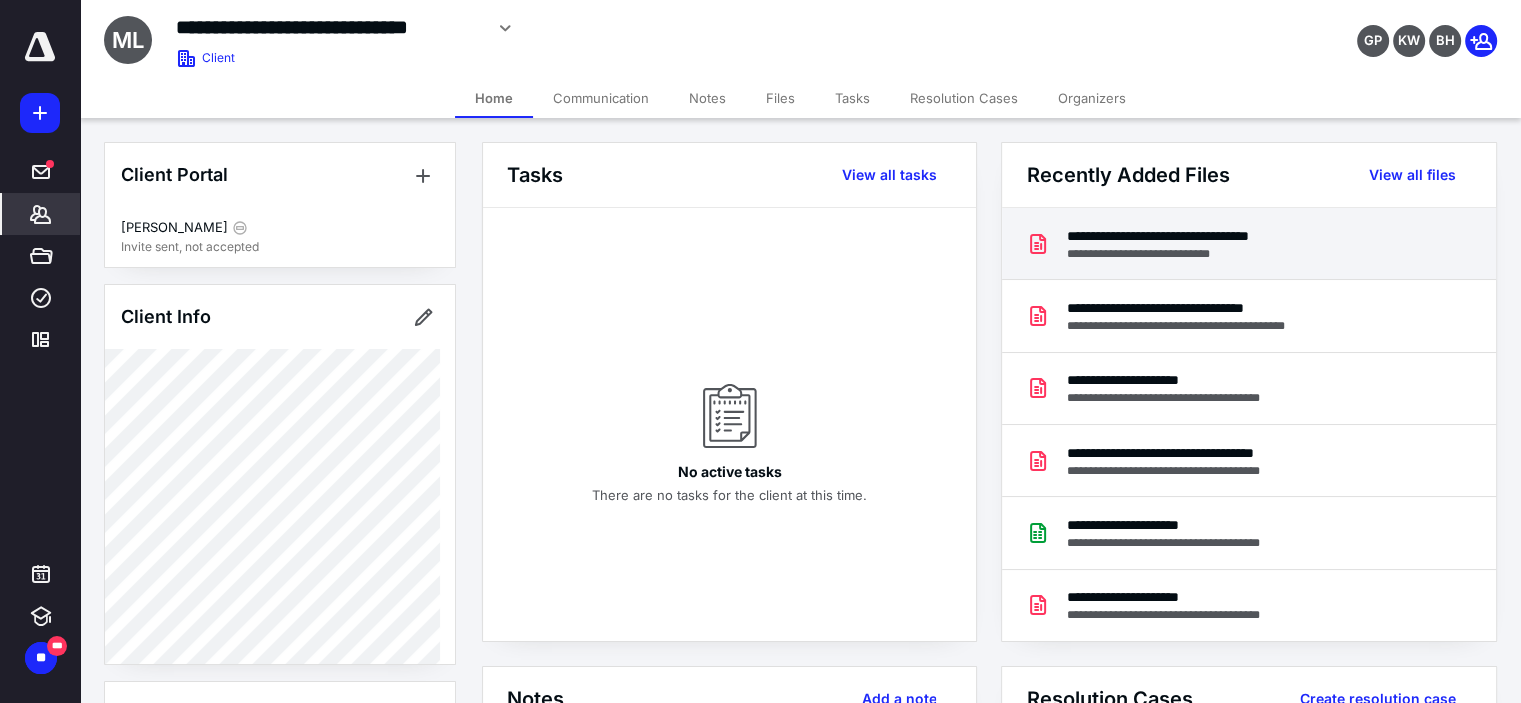click on "**********" at bounding box center (1216, 254) 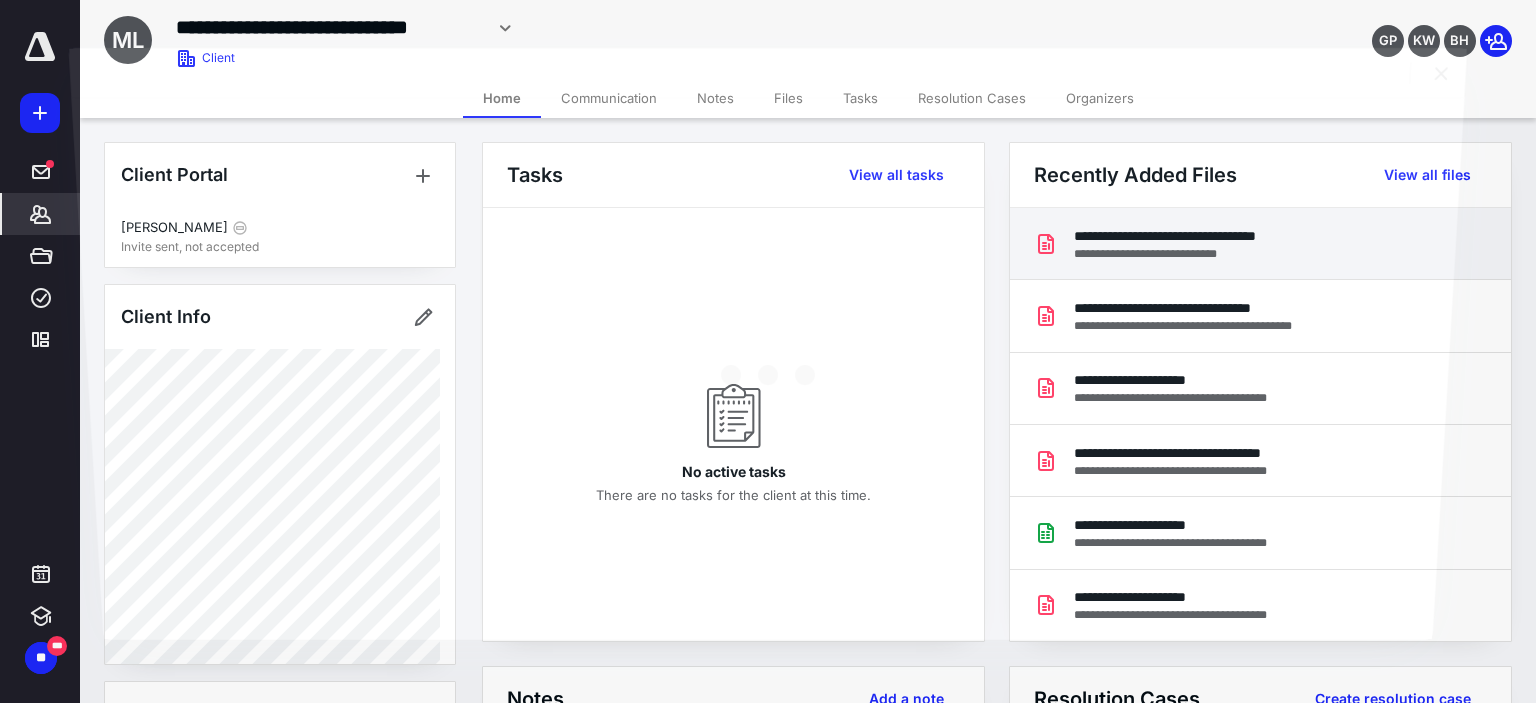 click at bounding box center [768, 368] 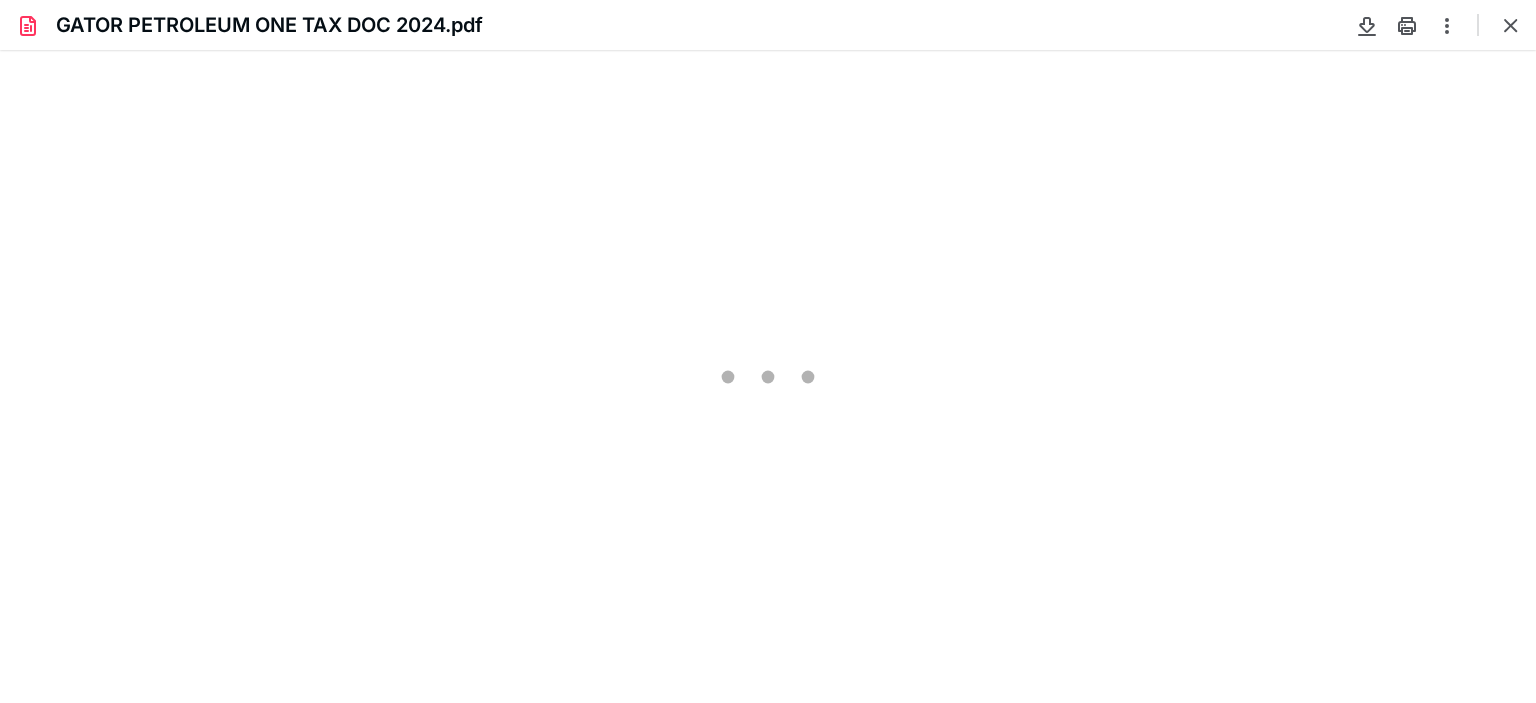 scroll, scrollTop: 0, scrollLeft: 0, axis: both 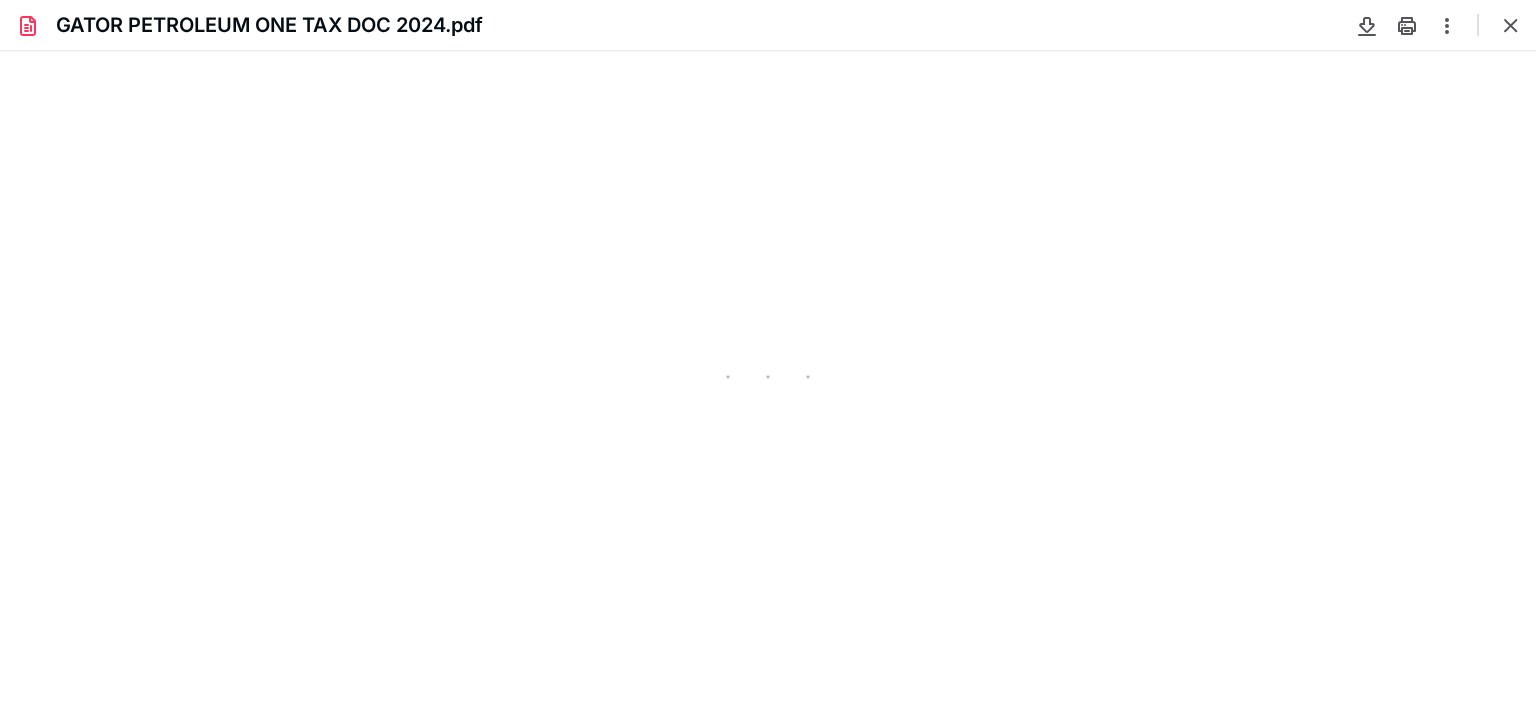 type on "73" 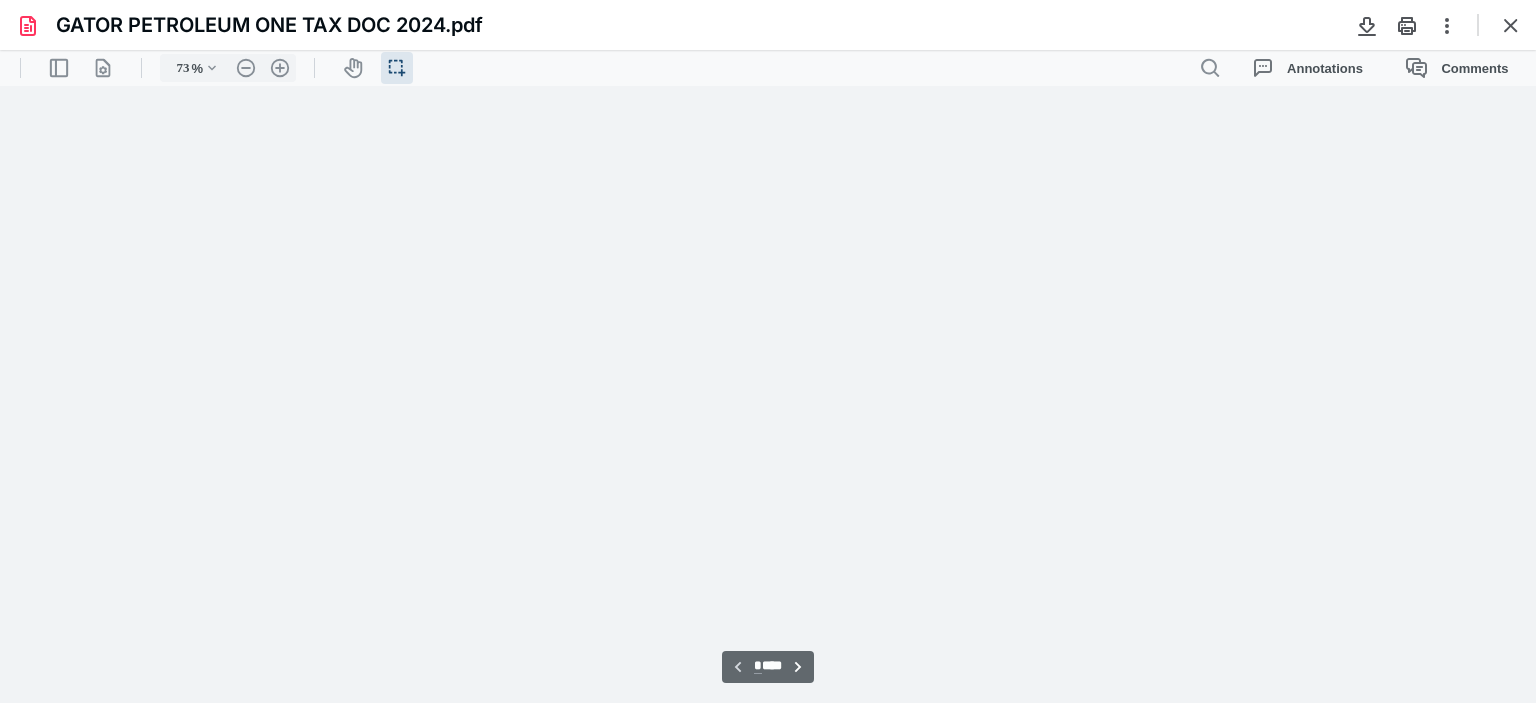 scroll, scrollTop: 39, scrollLeft: 0, axis: vertical 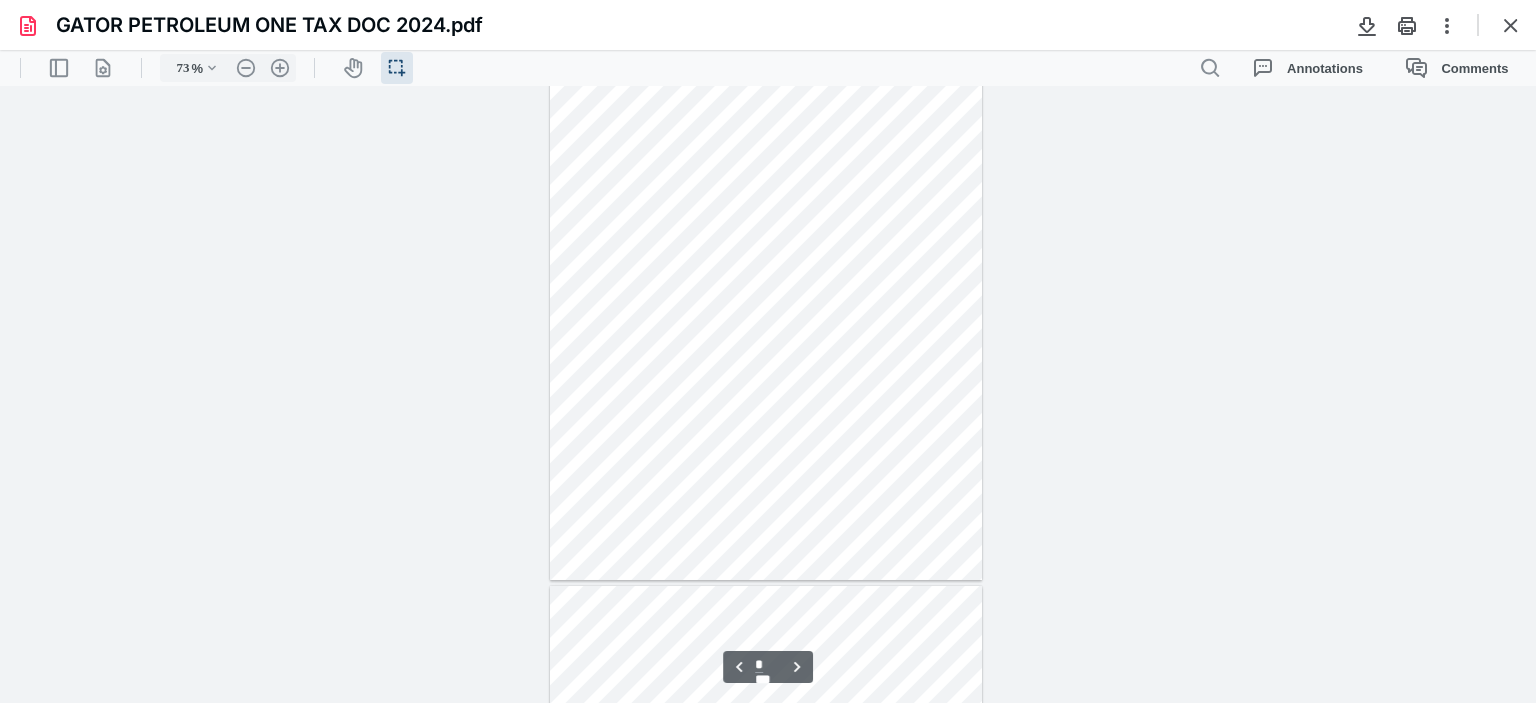 type on "*" 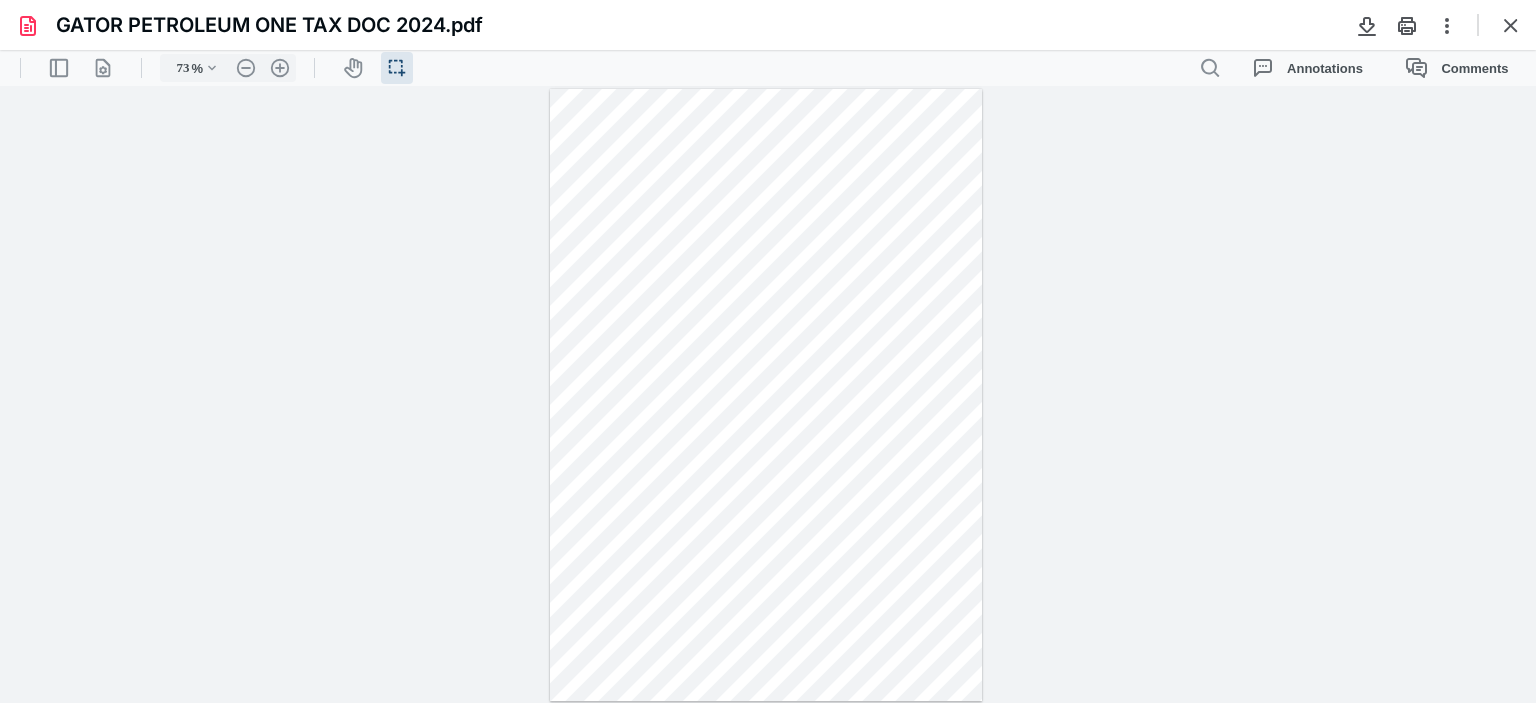 drag, startPoint x: 646, startPoint y: 176, endPoint x: 728, endPoint y: 175, distance: 82.006096 